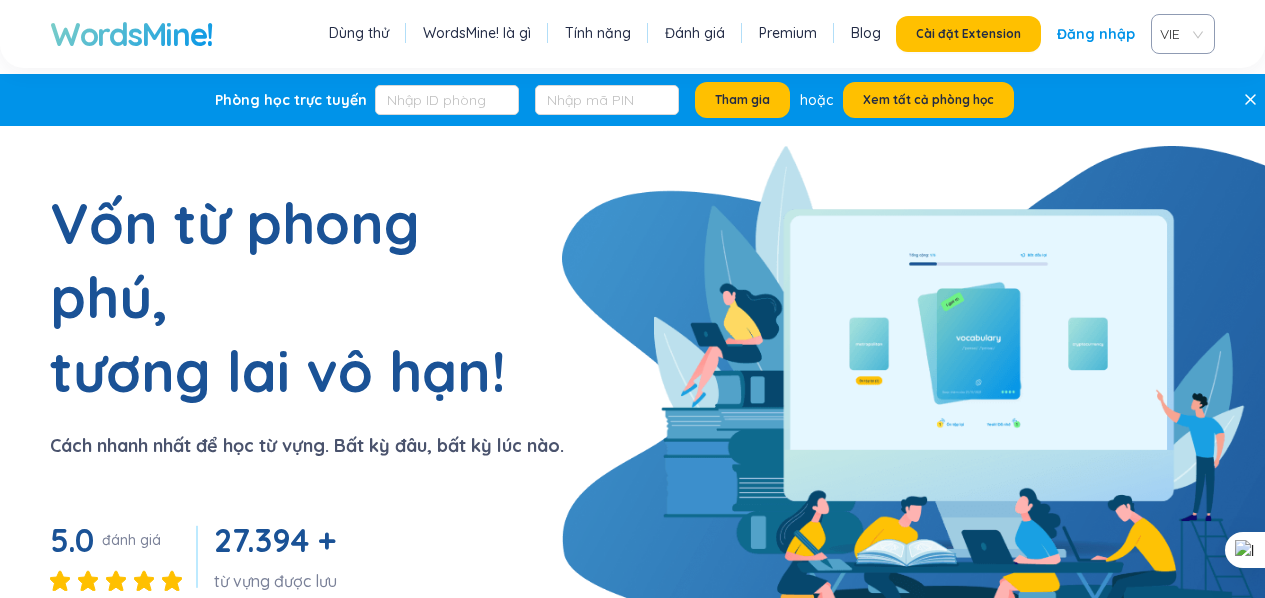 scroll, scrollTop: 0, scrollLeft: 0, axis: both 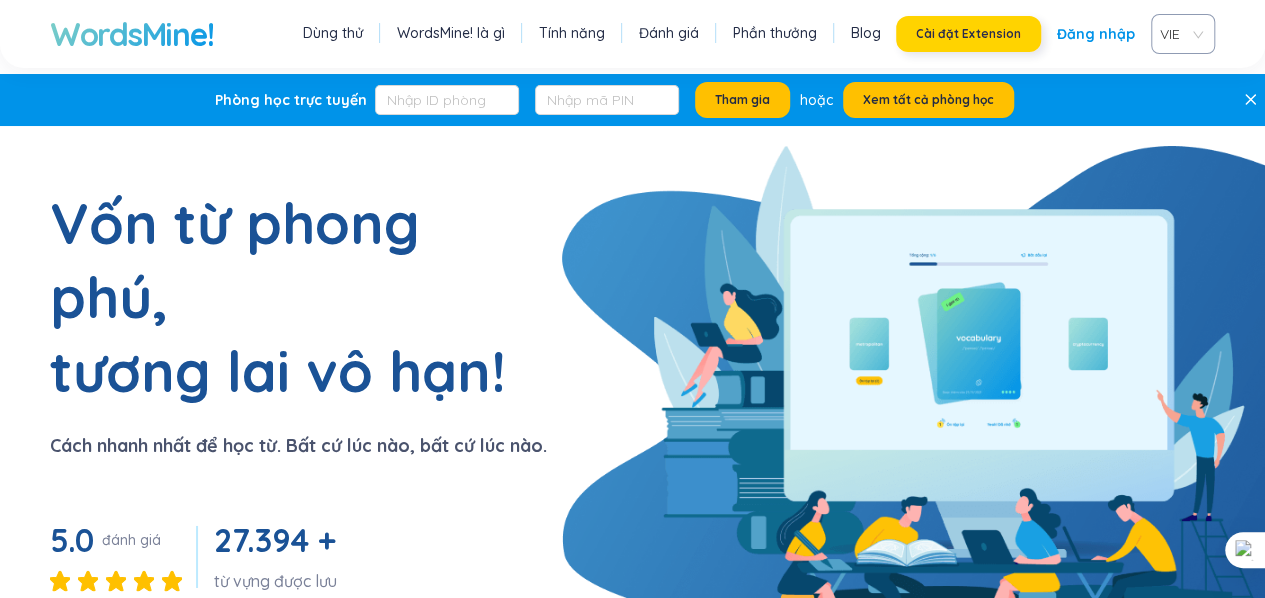 click on "Cài đặt Extension" at bounding box center [968, 34] 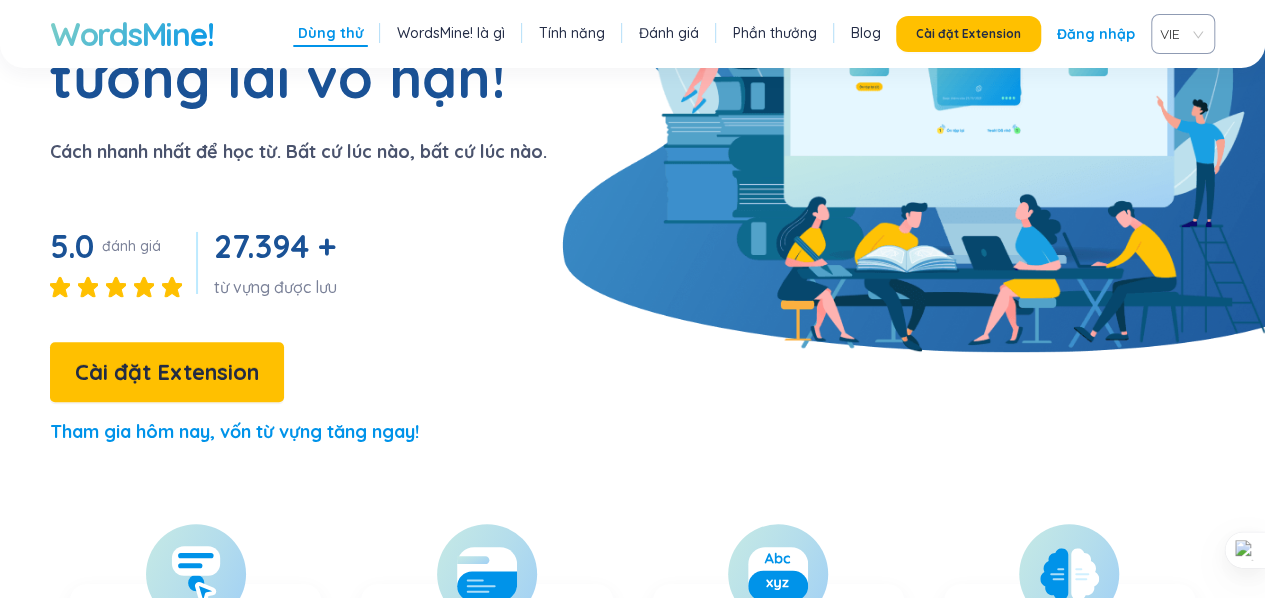scroll, scrollTop: 335, scrollLeft: 0, axis: vertical 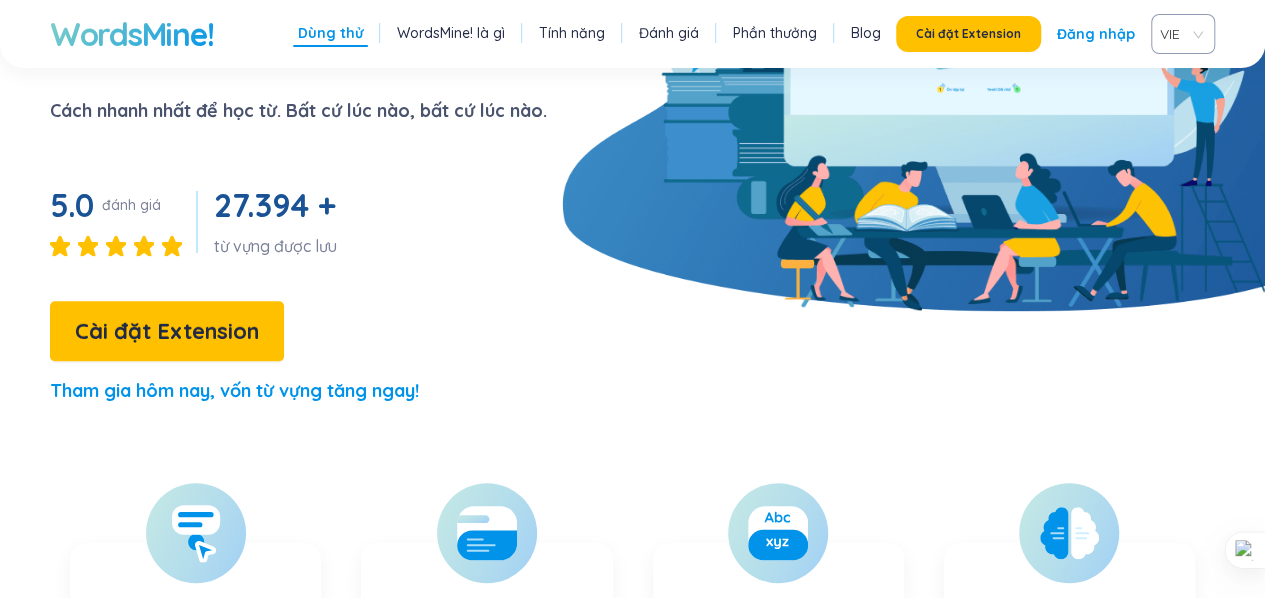 click on "Vốn từ phong phú,  tương lai vô hạn! Cách nhanh nhất để học từ. Bất cứ lúc nào, bất cứ lúc nào. 5.0 đánh giá 27.394 + từ vựng được lưu Cài đặt Extension Tham gia hôm nay, vốn từ vựng tăng ngay!" at bounding box center (632, 137) 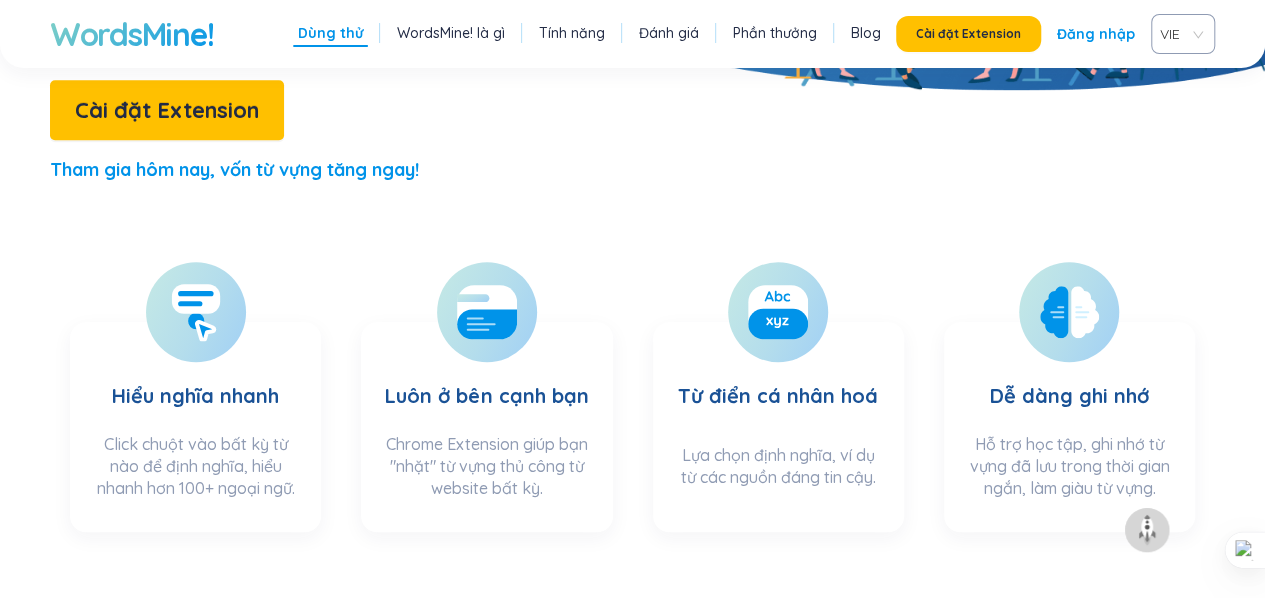 scroll, scrollTop: 557, scrollLeft: 0, axis: vertical 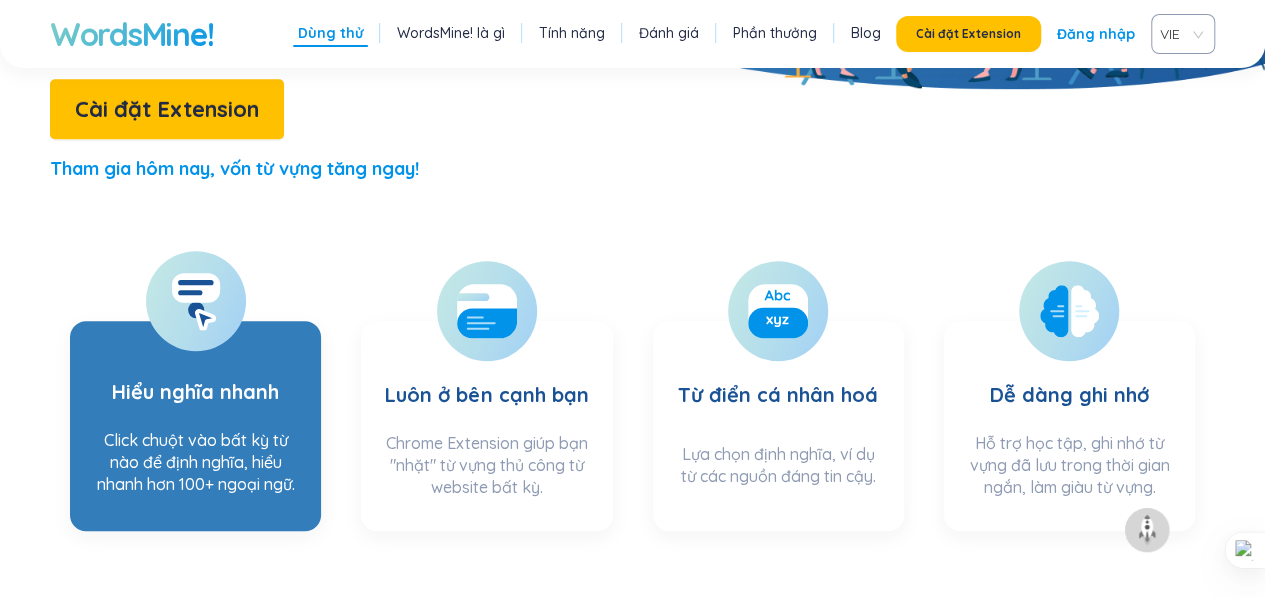 click on "Hiểu nghĩa nhanh" at bounding box center [195, 378] 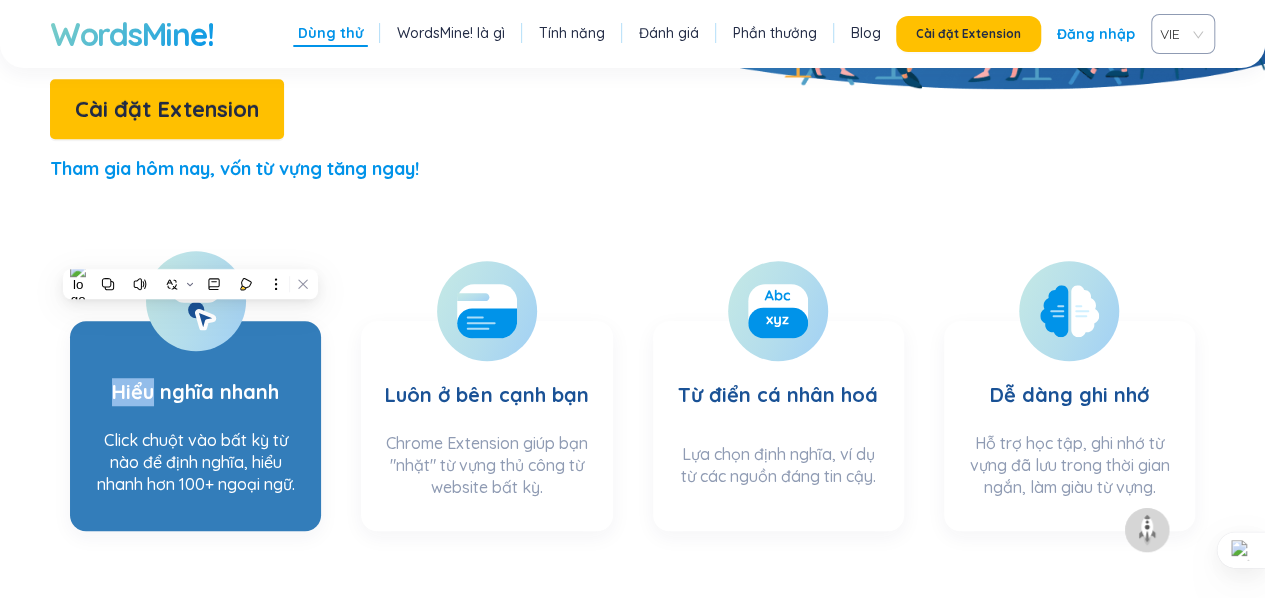 click 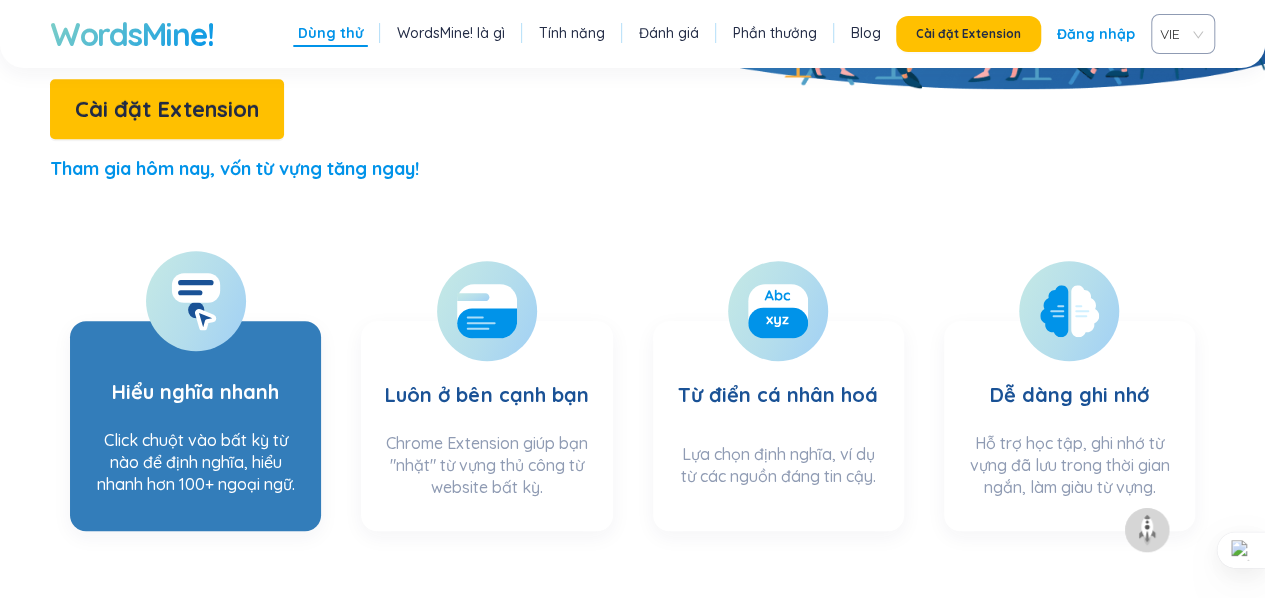 click on "Click chuột vào bất kỳ từ nào để định nghĩa, hiểu nhanh hơn 100+ ngoại ngữ." at bounding box center (196, 462) 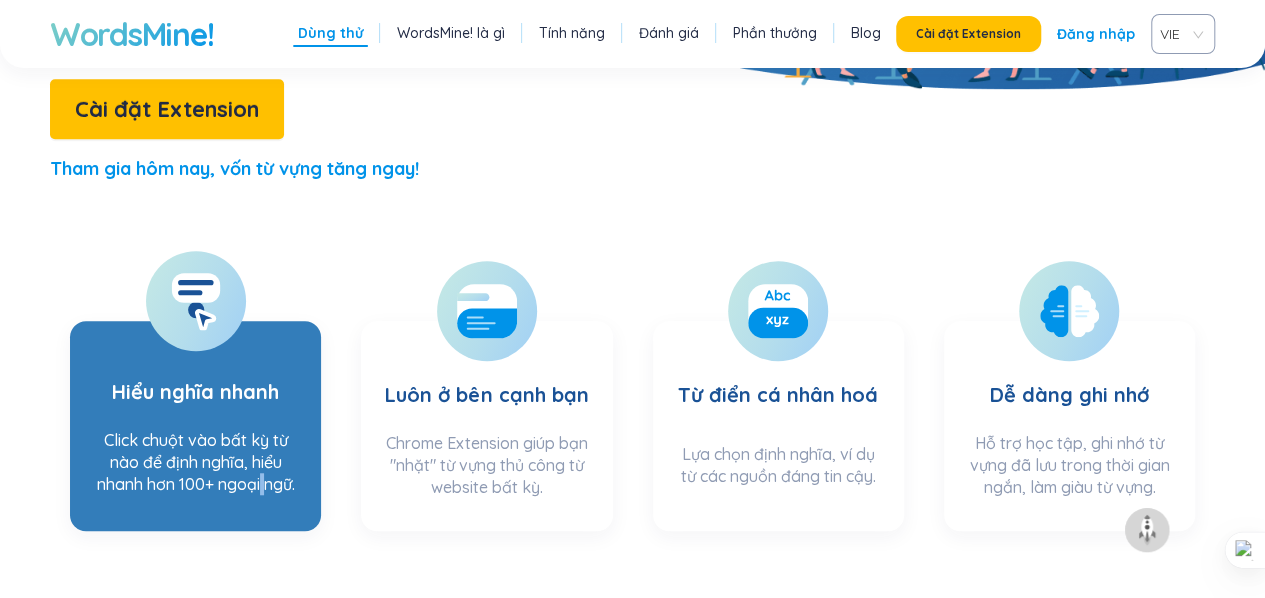 click on "Click chuột vào bất kỳ từ nào để định nghĩa, hiểu nhanh hơn 100+ ngoại ngữ." at bounding box center (196, 462) 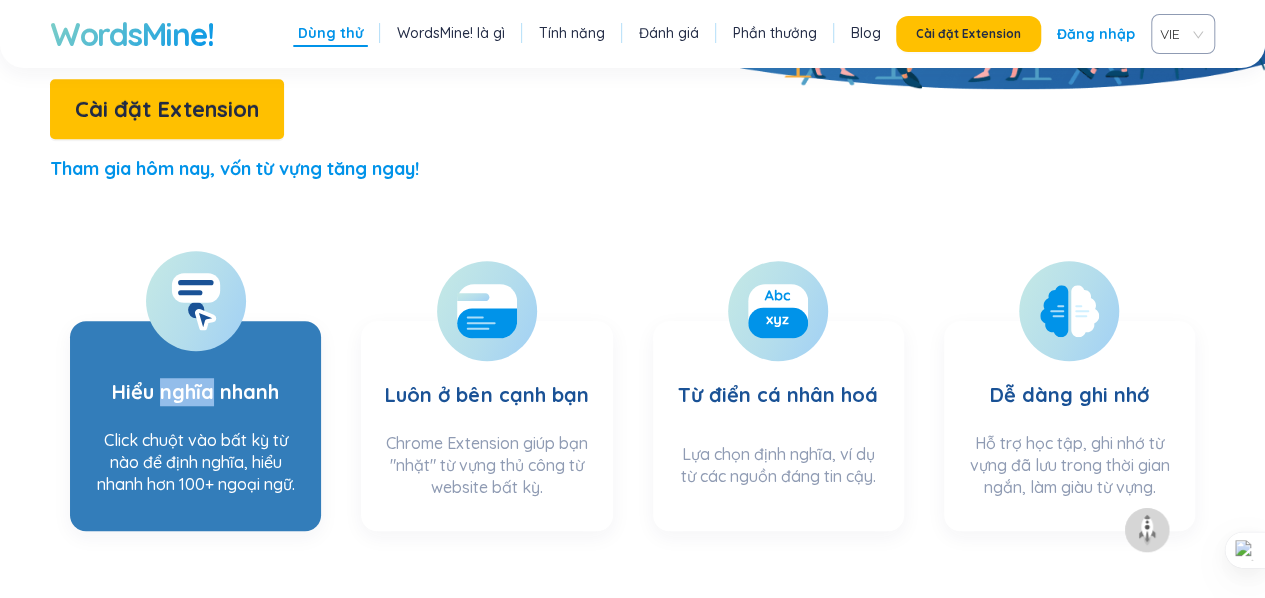 drag, startPoint x: 160, startPoint y: 287, endPoint x: 229, endPoint y: 271, distance: 70.83079 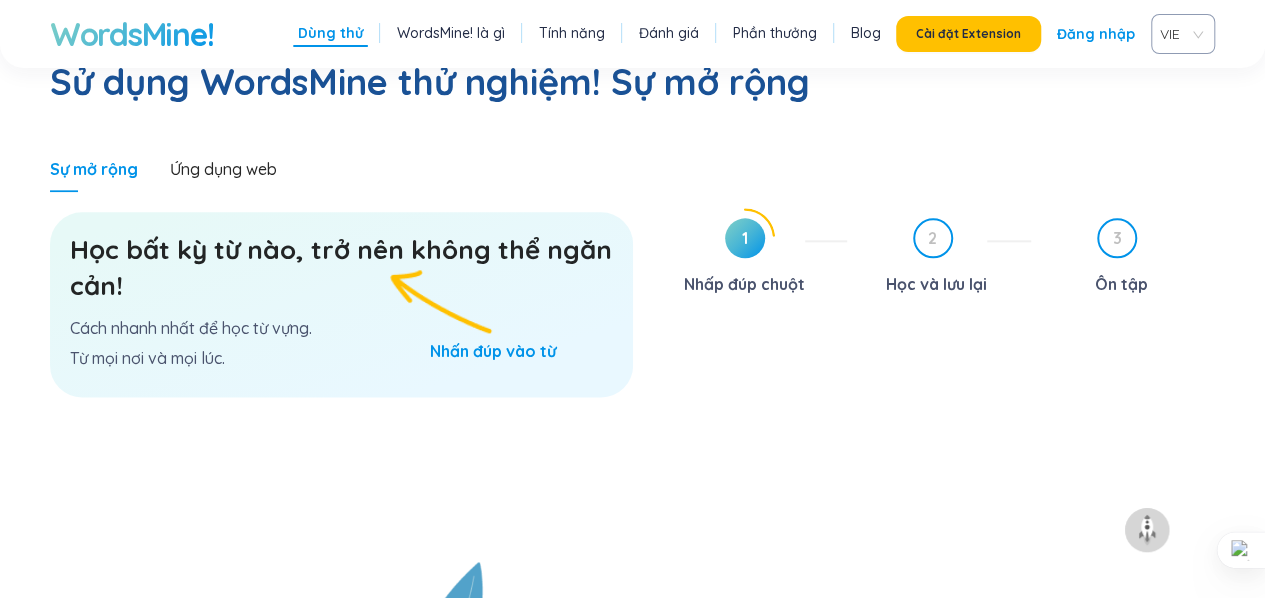 scroll, scrollTop: 1131, scrollLeft: 0, axis: vertical 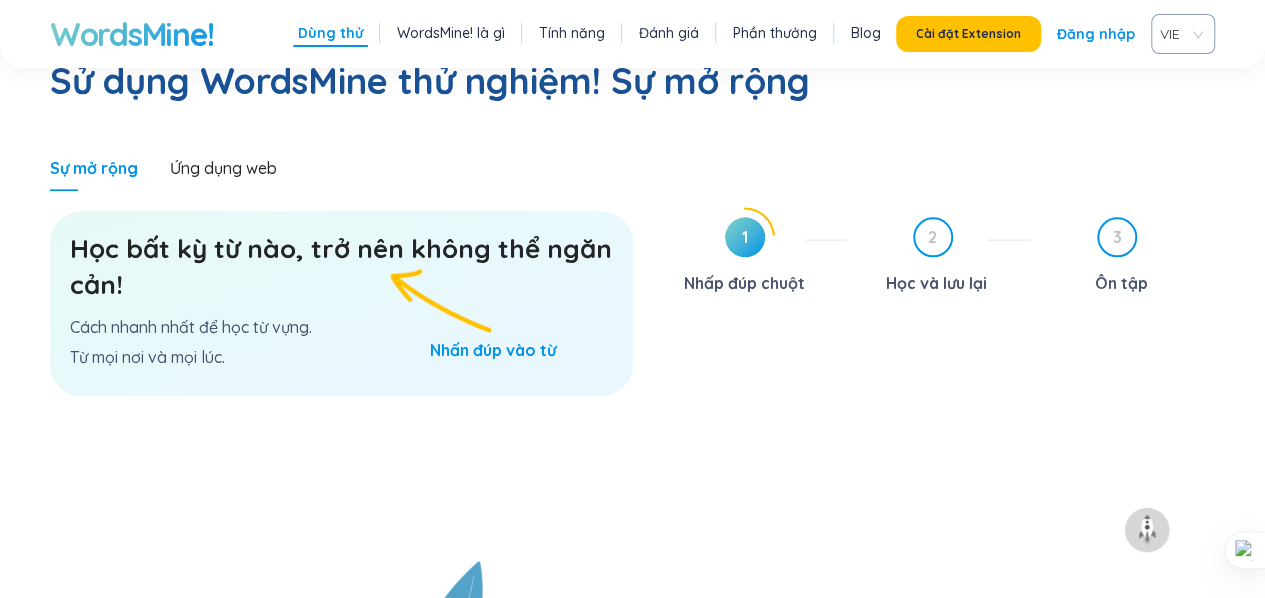 click on "Học bất kỳ từ nào, trở nên không thể ngăn cản!" at bounding box center (341, 266) 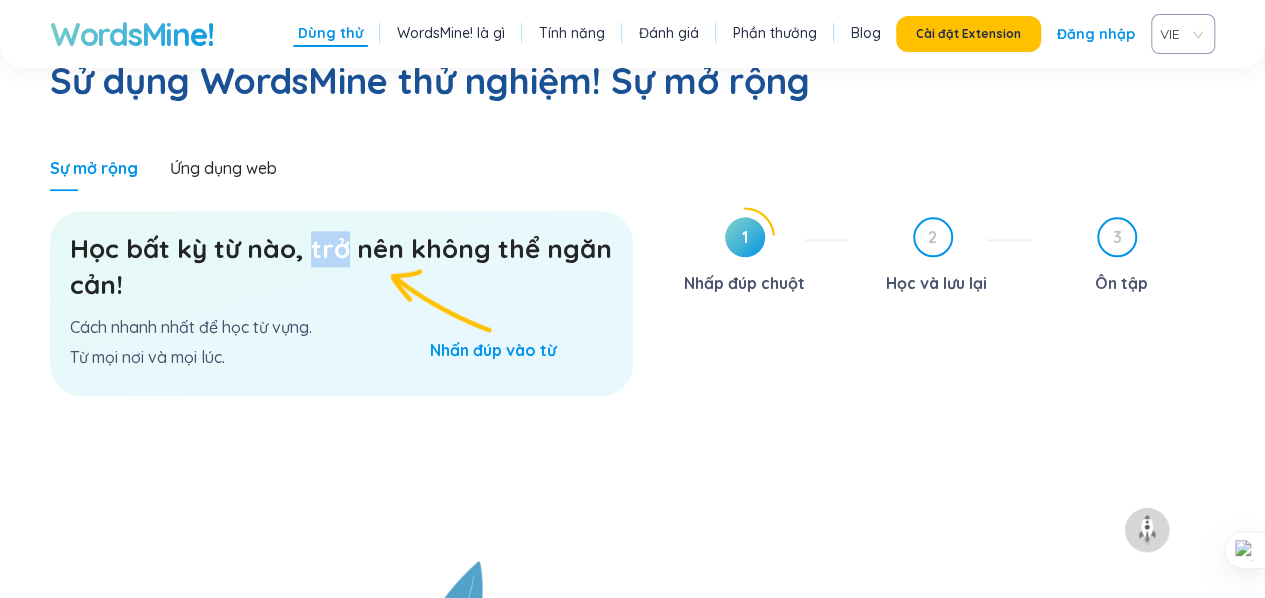 click on "Học bất kỳ từ nào, trở nên không thể ngăn cản!" at bounding box center [341, 266] 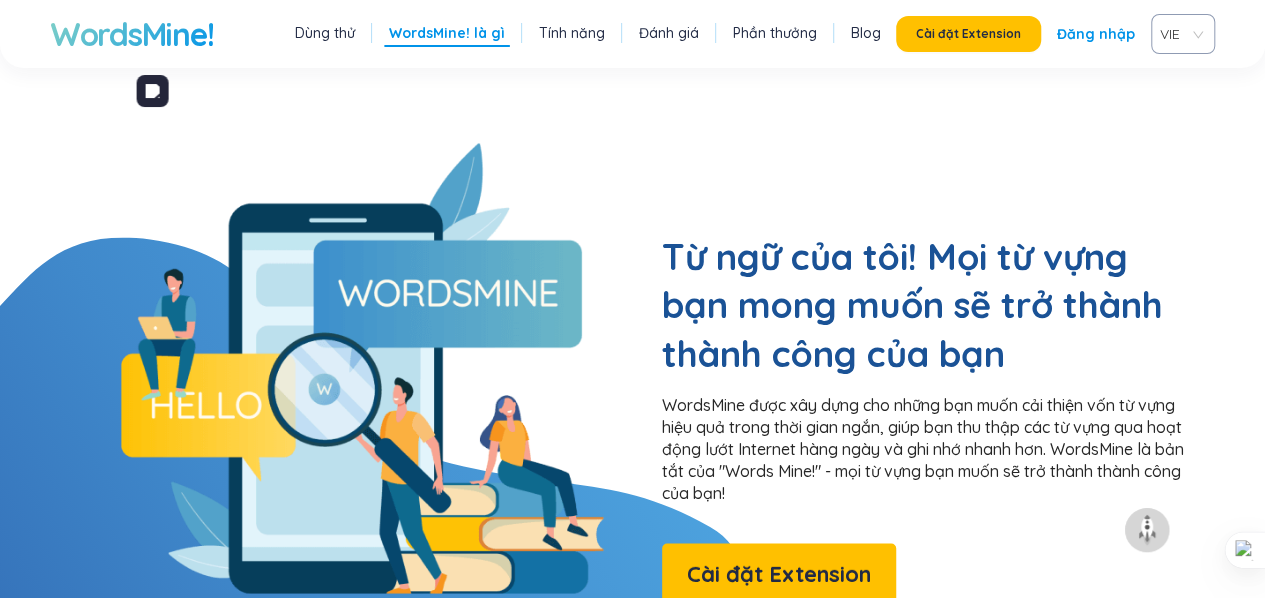 scroll, scrollTop: 1564, scrollLeft: 0, axis: vertical 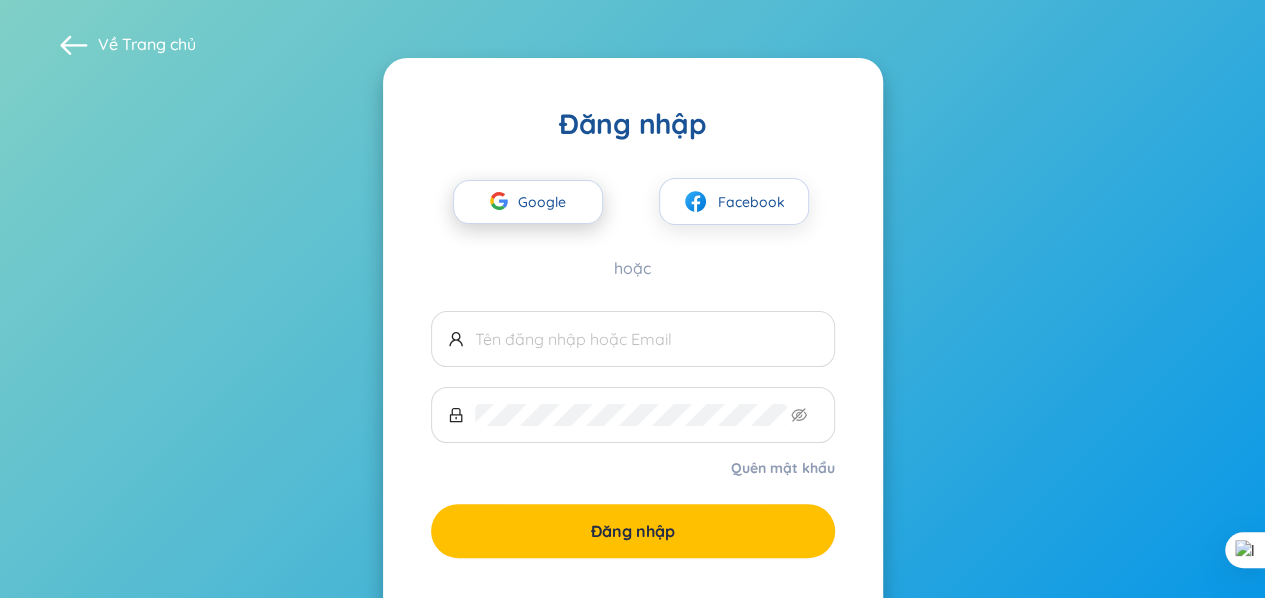 click on "Google" at bounding box center (547, 202) 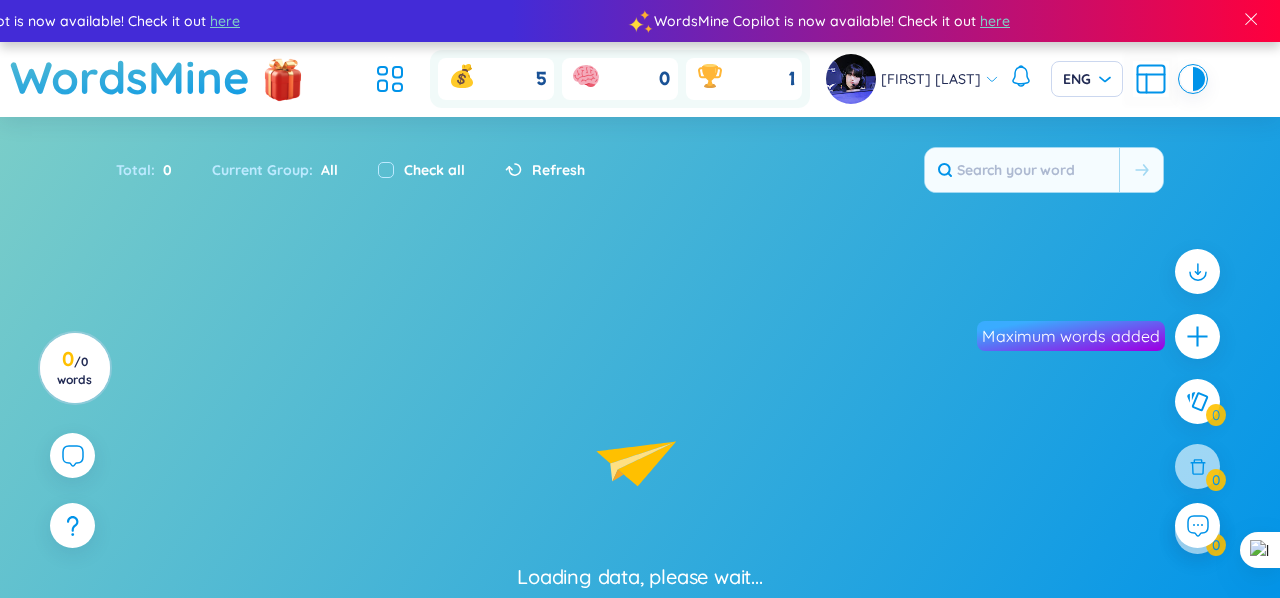 scroll, scrollTop: 0, scrollLeft: 0, axis: both 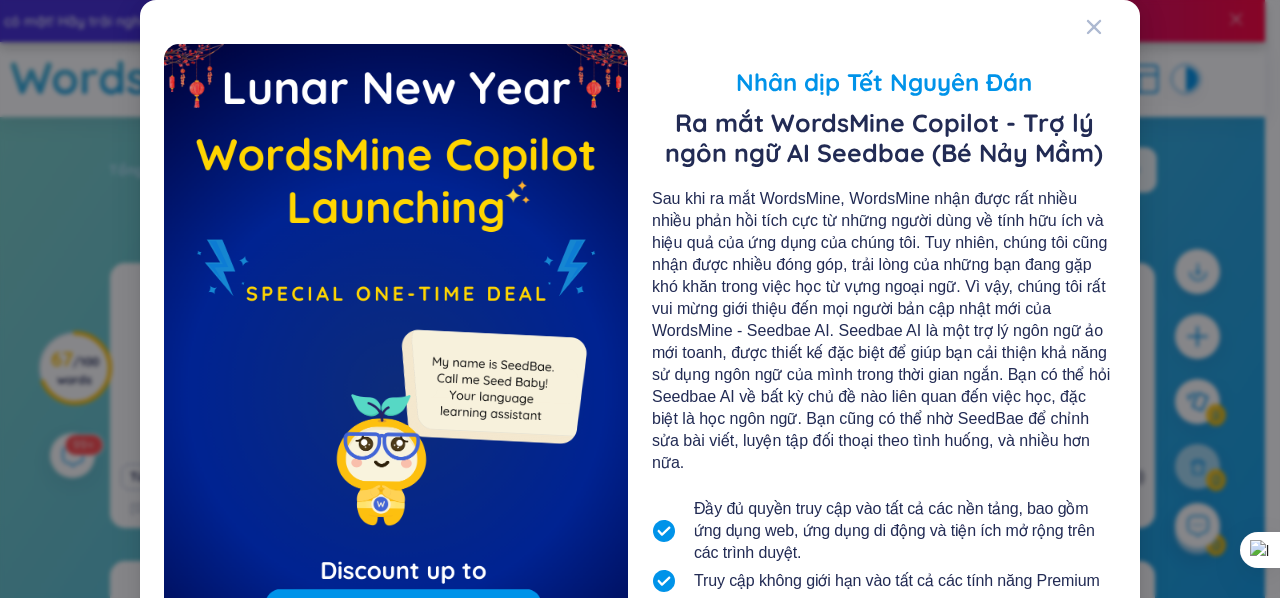 click on "Nhân dịp Tết Nguyên Đán Ra mắt WordsMine Copilot - Trợ lý ngôn ngữ AI Seedbae (Bé Nảy Mầm) Đầy đủ quyền truy cập vào tất cả các nền tảng, bao gồm ứng dụng web, ứng dụng di động và tiện ích mở rộng trên các trình duyệt. Truy cập không giới hạn vào tất cả các tính năng Premium Hơn 100 khoá học được tạo riêng như Tiếng Anh Doanh nghiệp, từ vựng ngành nghề, từ vựng học thuật, TOEIC, TOEFL, IELTS, ... Theo dõi tiến triển và kết quả hiệu suất học tập Và còn nhiều hơn nữa! Nâng cấp và Học cùng Bé Nảy Mầm Nhắc lại sau" at bounding box center [640, 441] 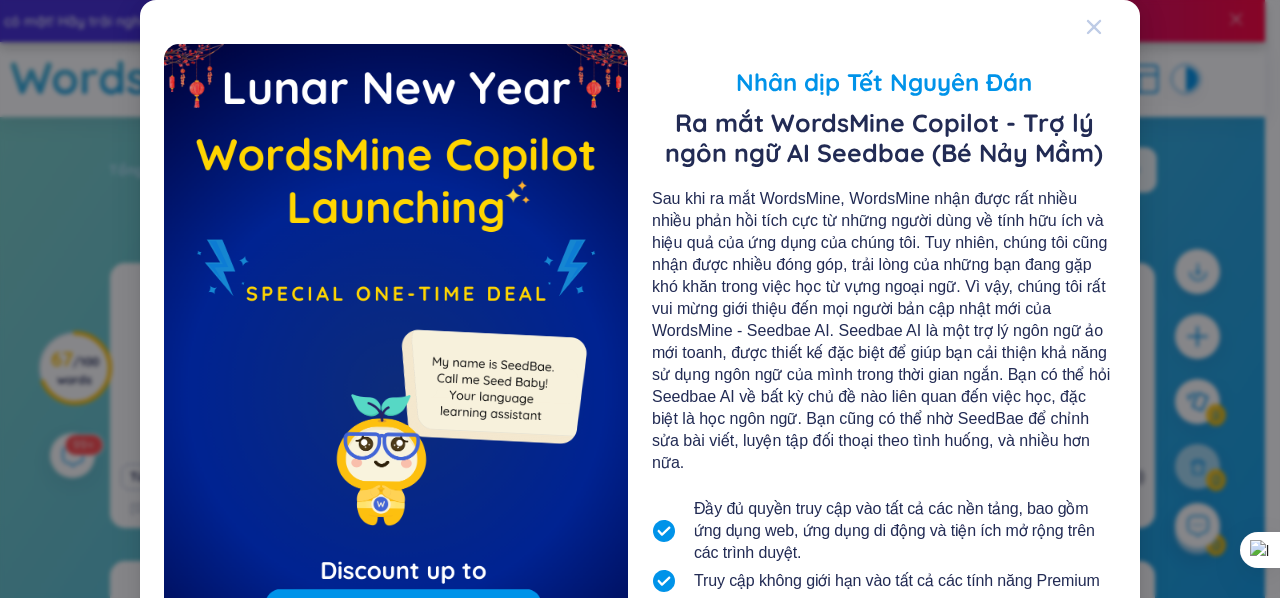 click at bounding box center (1113, 27) 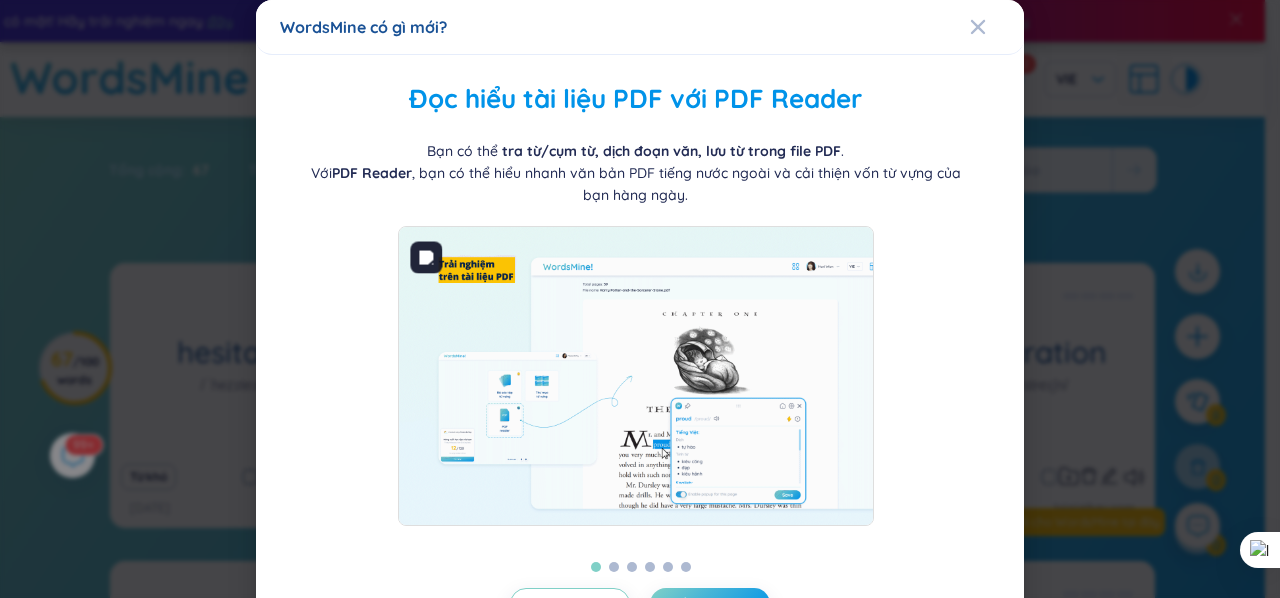 scroll, scrollTop: 77, scrollLeft: 0, axis: vertical 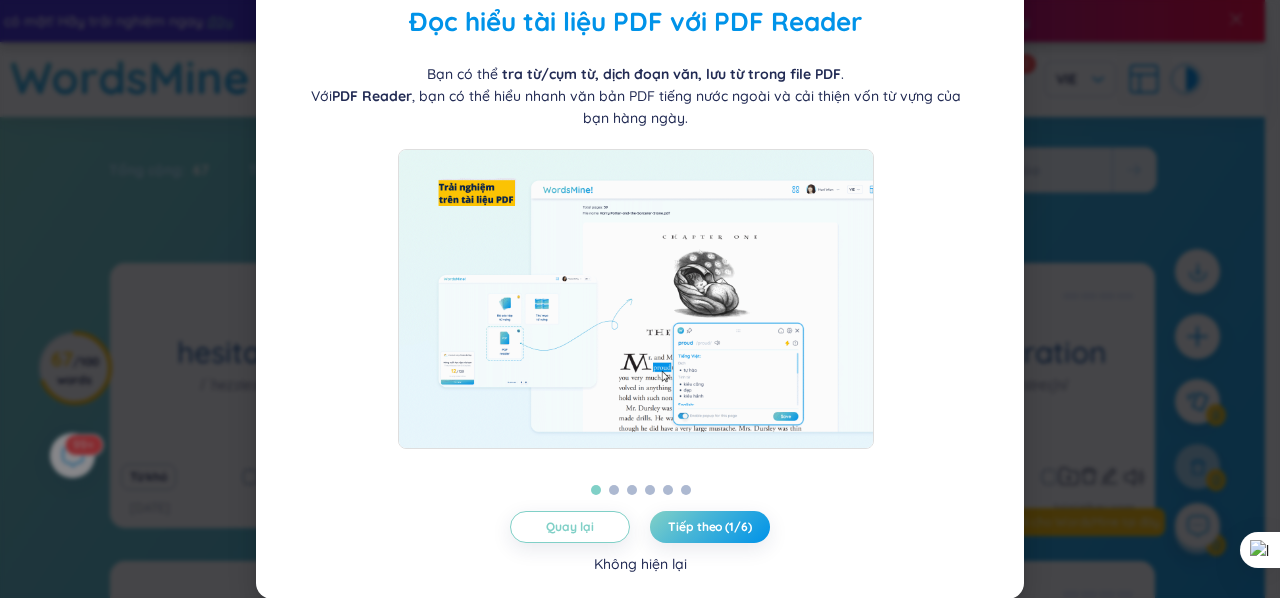 click on "Không hiện lại" at bounding box center [640, 564] 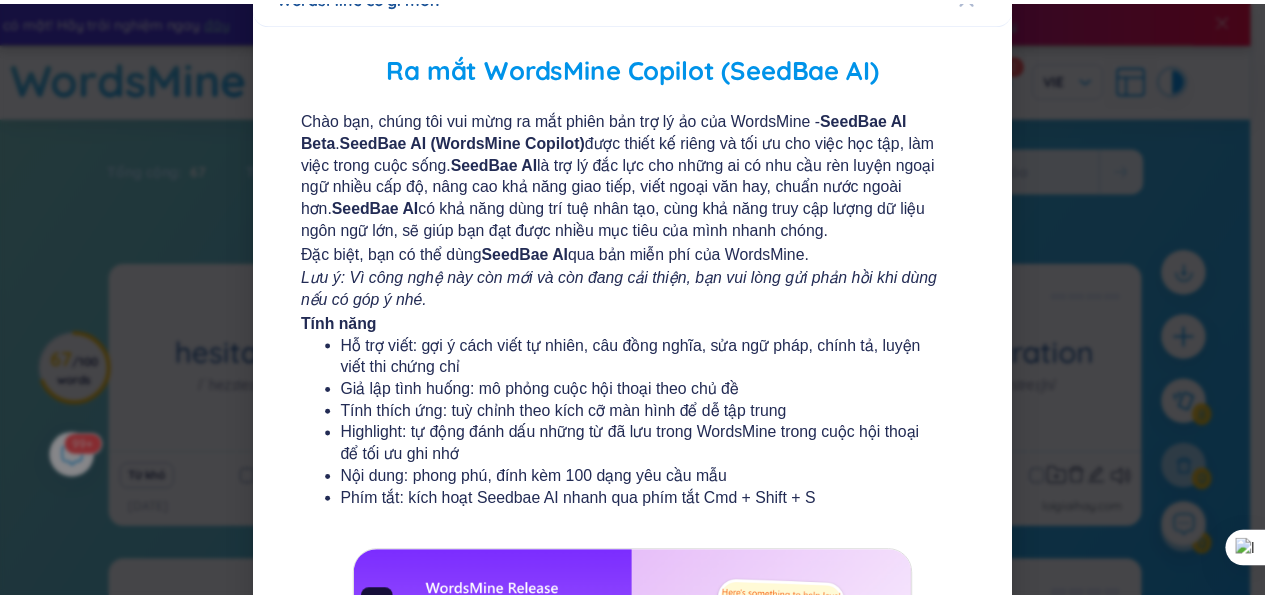 scroll, scrollTop: 0, scrollLeft: 0, axis: both 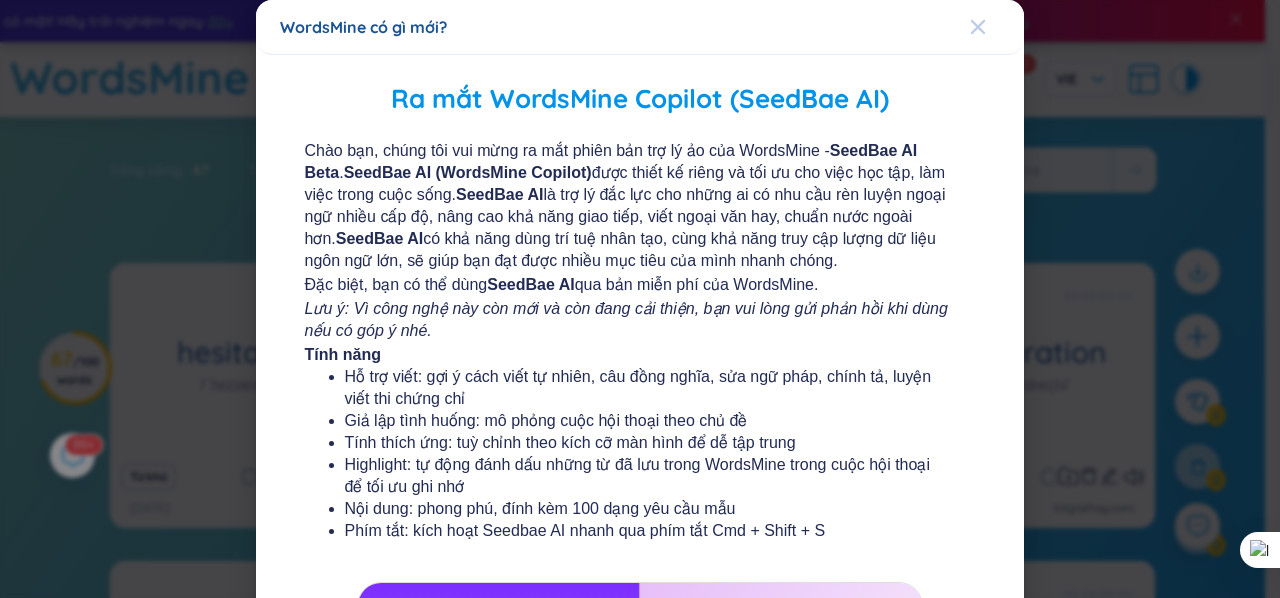 click 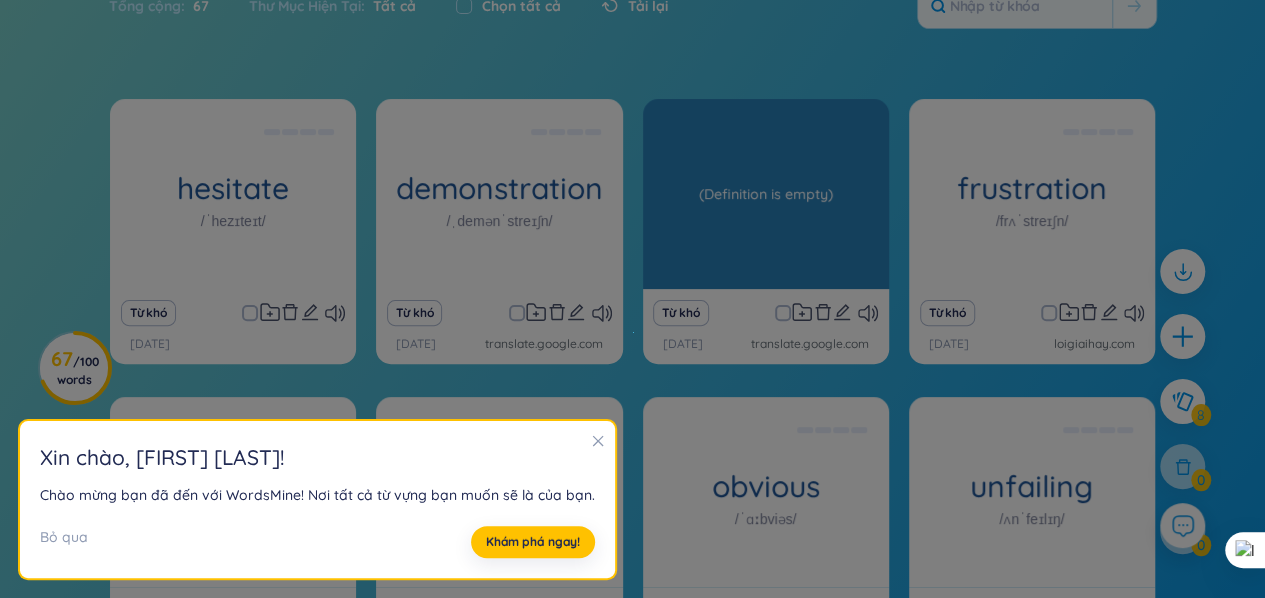 scroll, scrollTop: 166, scrollLeft: 0, axis: vertical 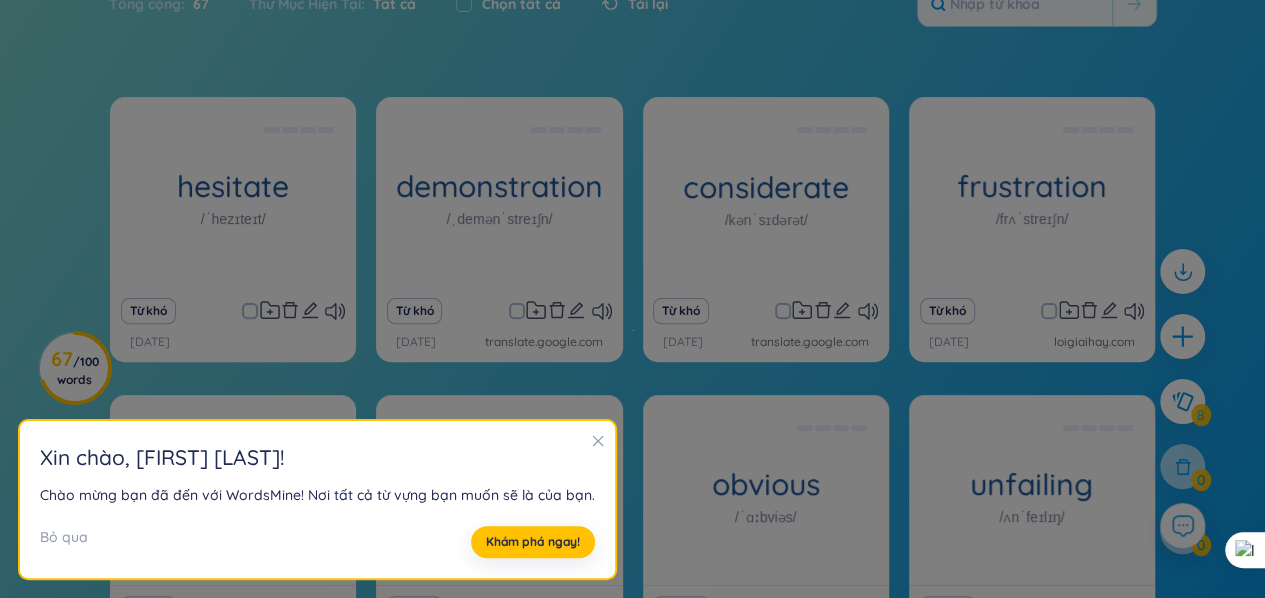 click 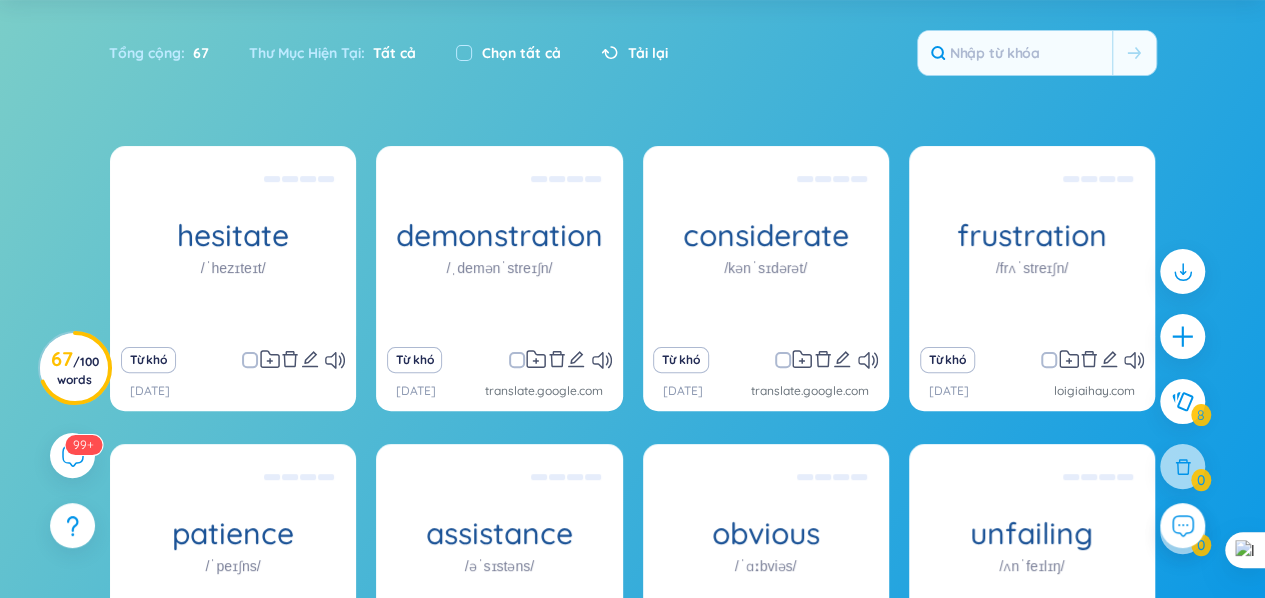 scroll, scrollTop: 0, scrollLeft: 0, axis: both 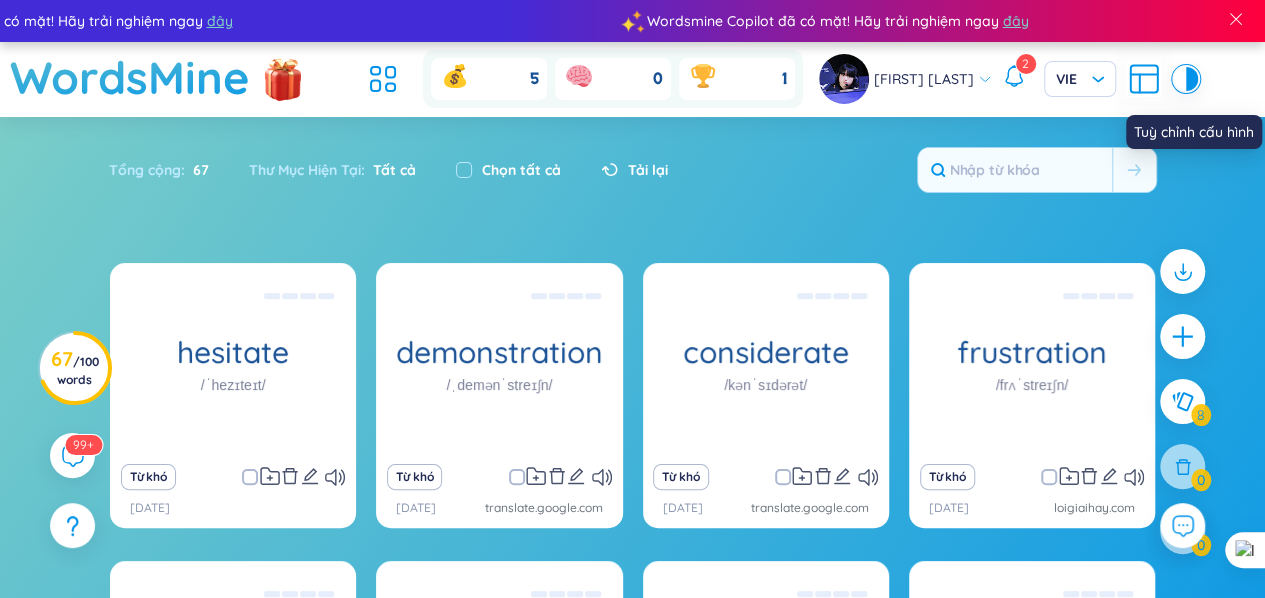 click 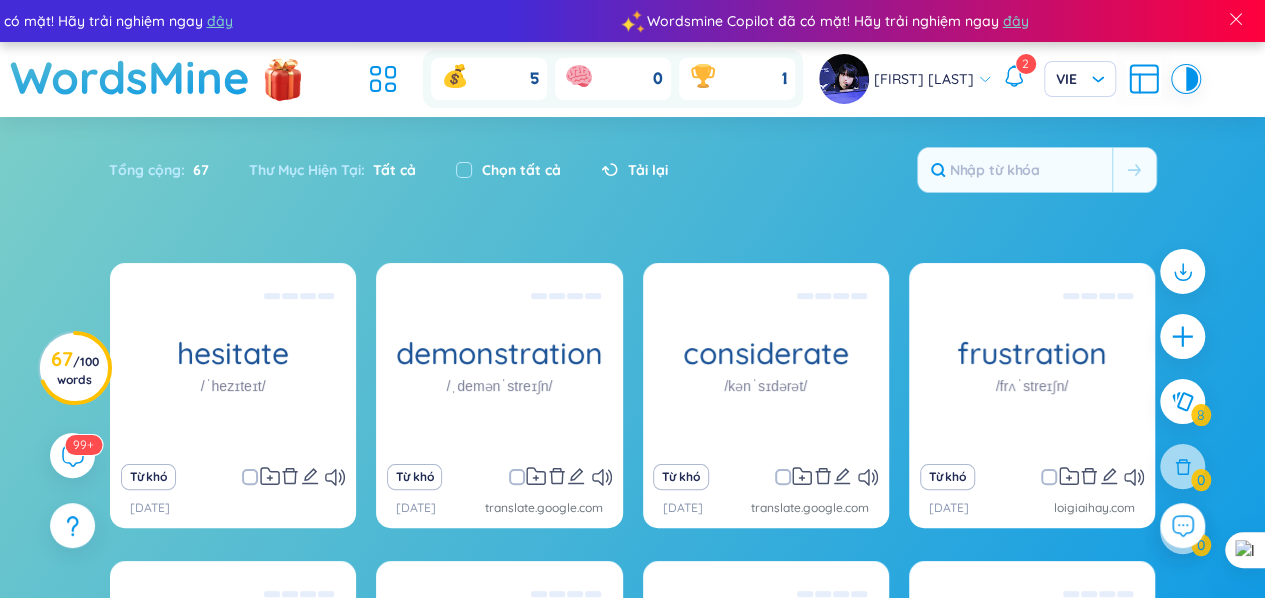 click on "2" at bounding box center (1025, 63) 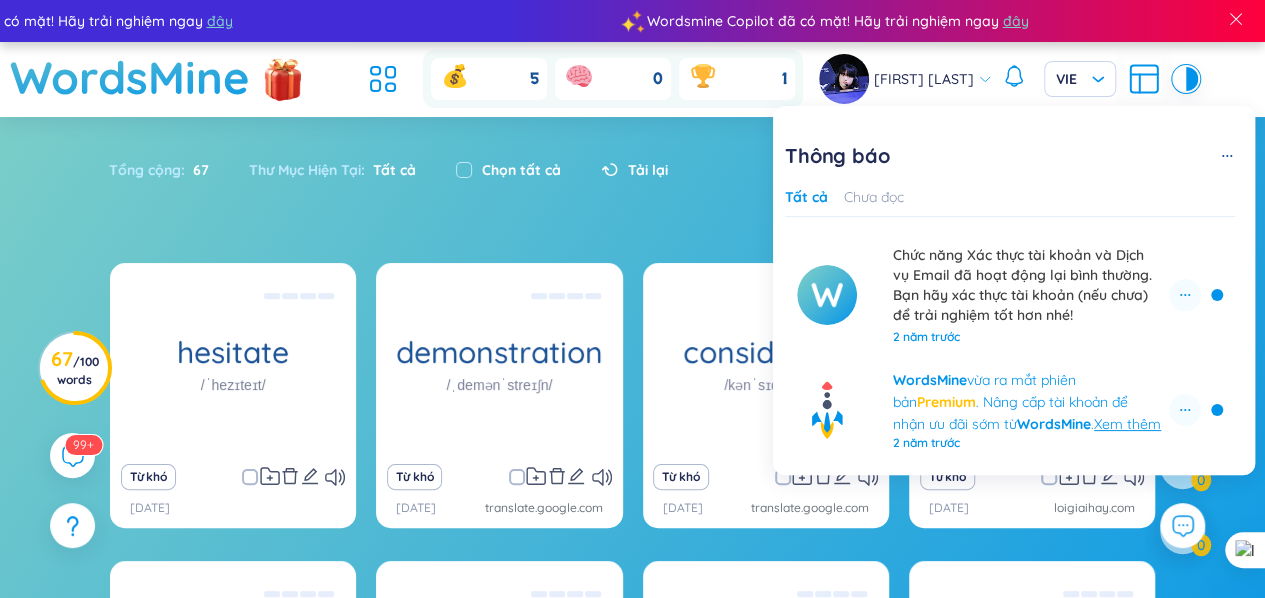 click on "Sắp xếp Chữ cái tăng dần Chữ cái giảm dần Thời gian xa nhất Thời gian gần nhất Thư mục Tất cả Hôm nay Tuần này Từ khó Thư mục Mức độ thuộc từ Chưa học Chưa nhớ Cần ôn tập Gần nhớ Đã thuộc Bố Cục Eco Roomy Cozy Tuỳ chỉnh Lật Phân trang Hiện nguồn Hiện tên thư mục Bạn chưa cài đặt WordsMine extension? Để có thể sử dụng WordsMine, bạn cần phải cài đặt WordsMine extension Tải xuống miễn phí Tổng cộng : 67 Thư Mục Hiện Tại : Tất cả Chọn tất cả Tải lại hesitate /ˈhezɪteɪt/ (Definition is empty) Từ khó [DATE] demonstration /ˌdemənˈstreɪʃn/ (Definition is empty) Từ khóa [DATE] translate.google.com considerate /kənˈsɪdərət/ (Definition is empty) Từ khóa [DATE] translate.google.com frustration /frʌˈstreɪʃn/ (Definition is empty) Từ khóa [DATE] loigiaihay.com patience /ˈpeɪʃns/ (Definition is empty) Từ khóa" at bounding box center [632, 535] 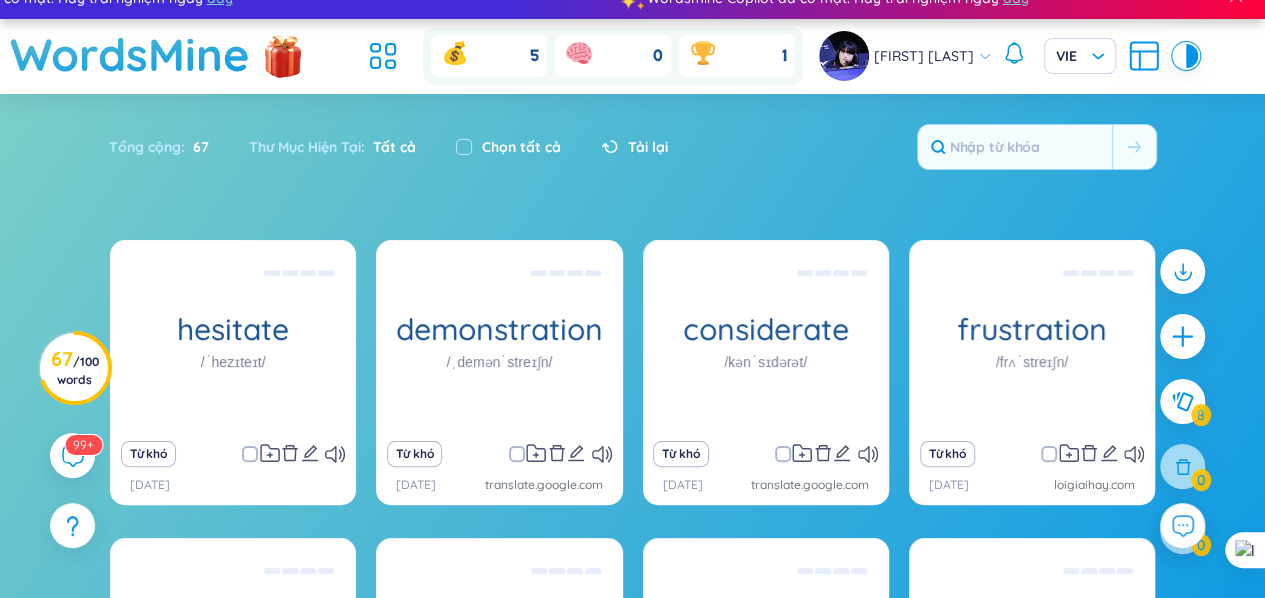 scroll, scrollTop: 0, scrollLeft: 0, axis: both 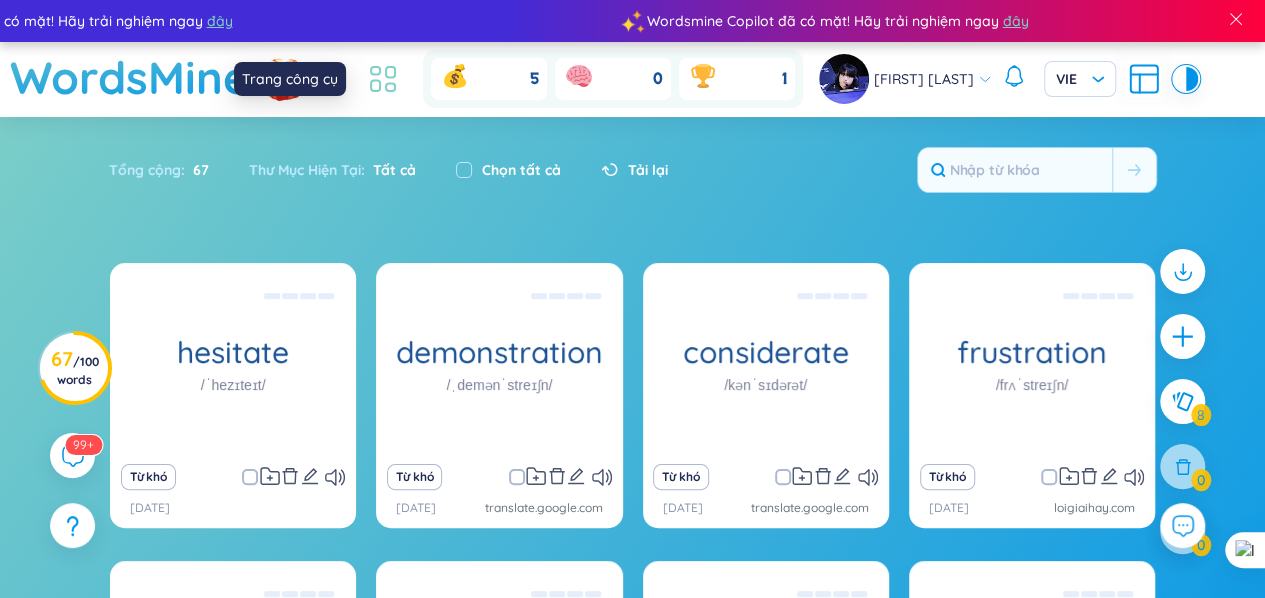 click 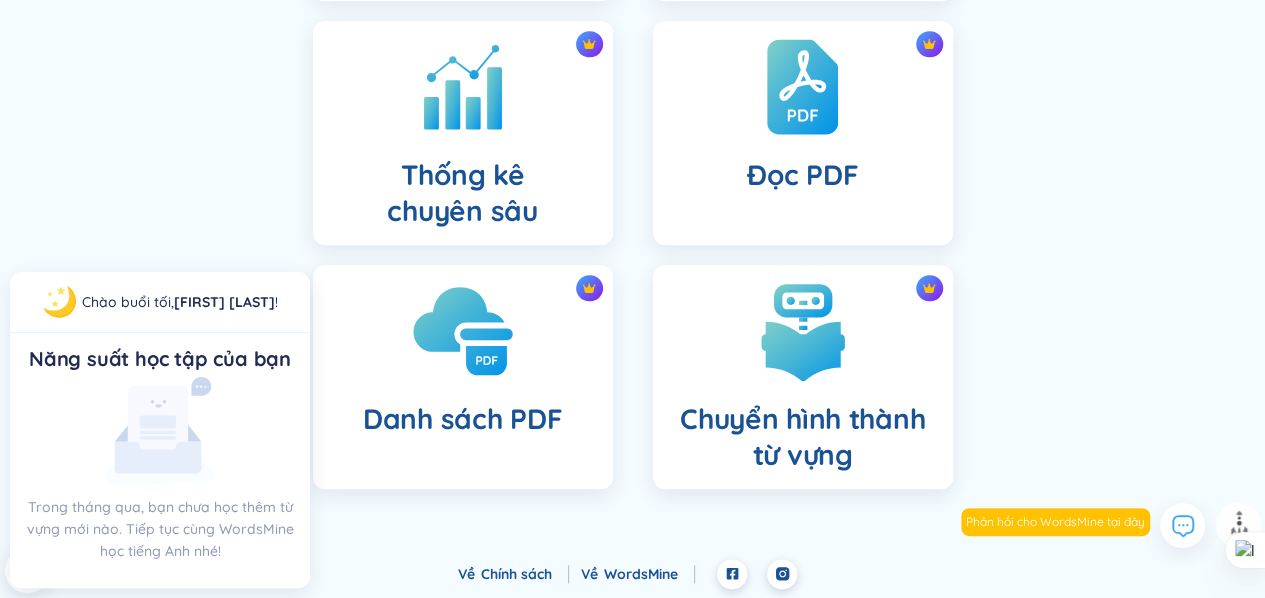scroll, scrollTop: 928, scrollLeft: 0, axis: vertical 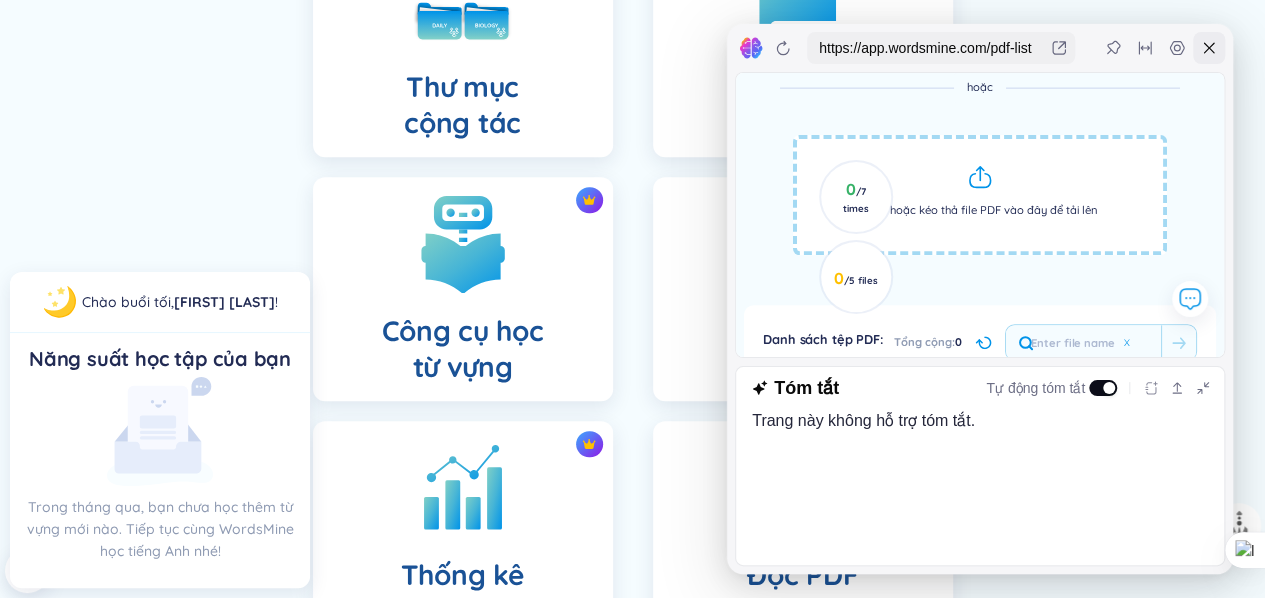 click 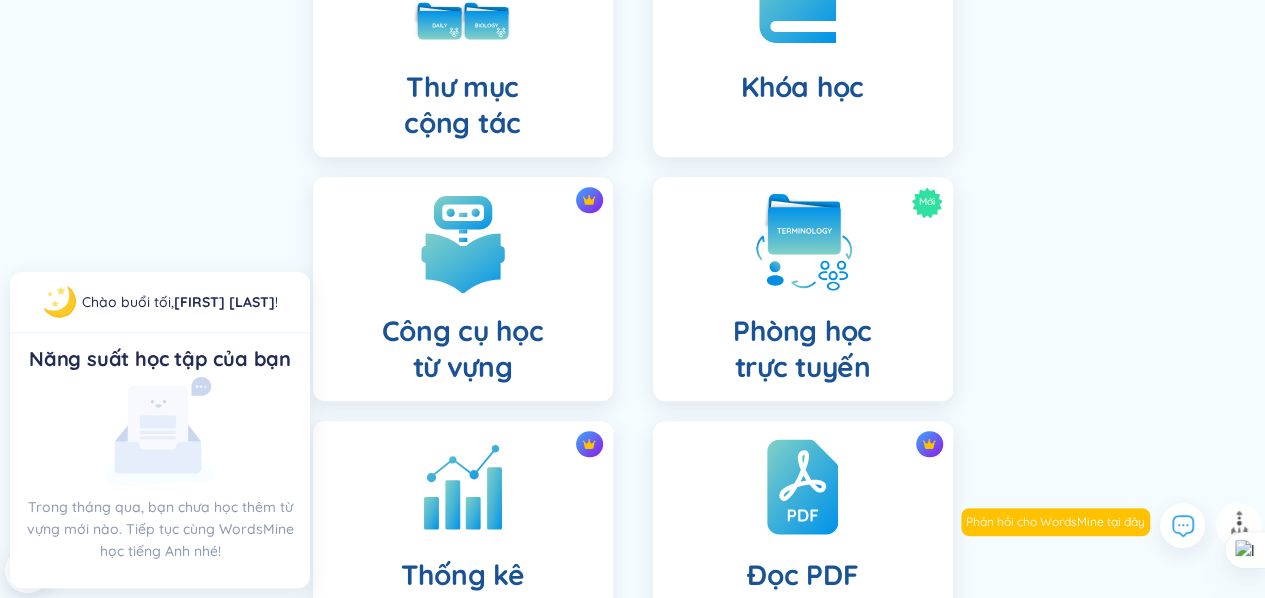 scroll, scrollTop: 430, scrollLeft: 0, axis: vertical 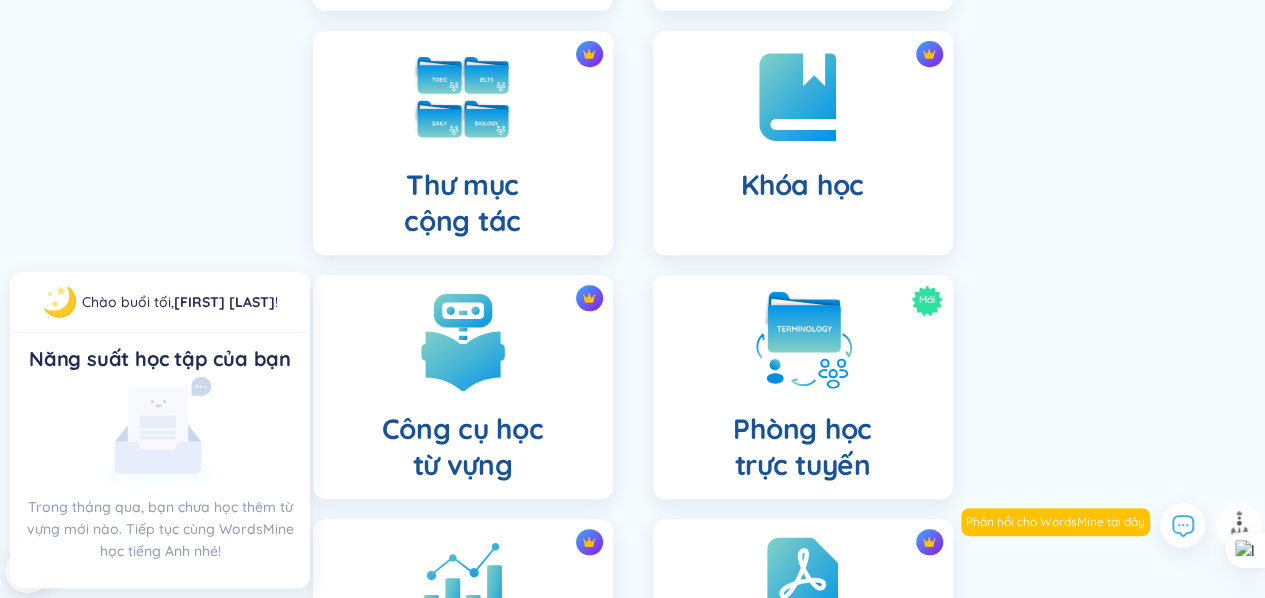click on "Bộ sưu tập từ vựng Thư mục từ vựng Thư mục cộng tác Khóa học Công cụ học từ vựng Mới Phòng học trực tuyến Thống kê chuyên sâu Đọc PDF Danh sách PDF Chuyển hình thành từ vựng Chào buổi tối , [FIRST] [LAST] ! Năng suất học tập của bạn Trong tháng qua, bạn chưa học thêm từ vựng mới nào. Tiếp tục cùng WordsMine học tiếng Anh nhé!" at bounding box center [633, 397] 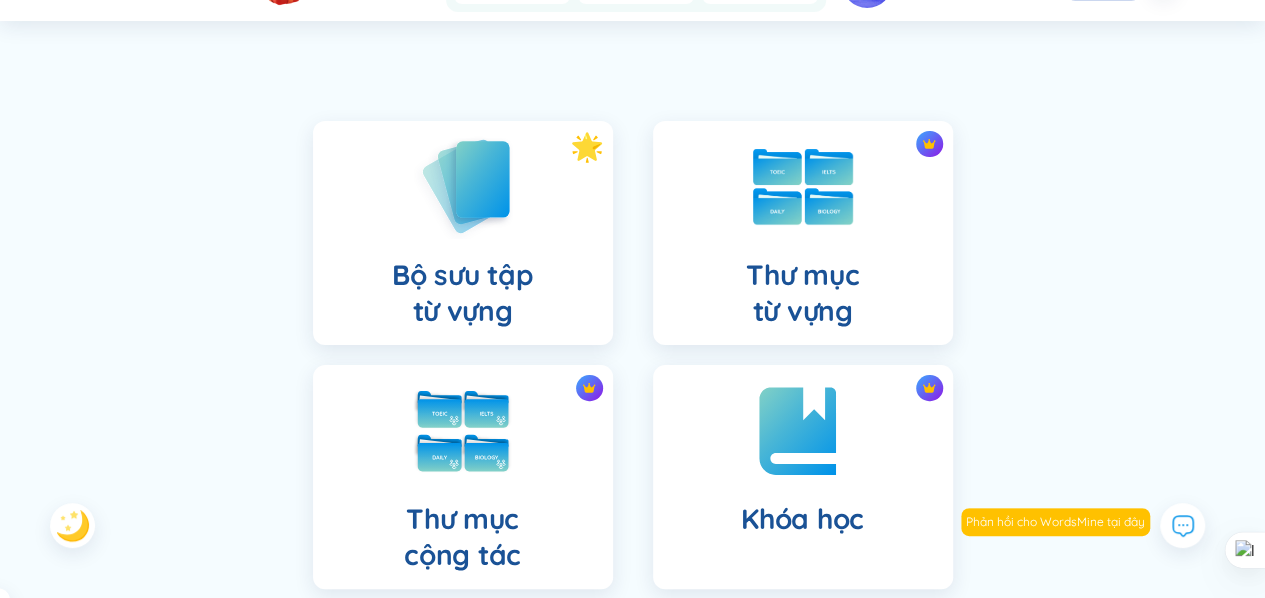 scroll, scrollTop: 0, scrollLeft: 0, axis: both 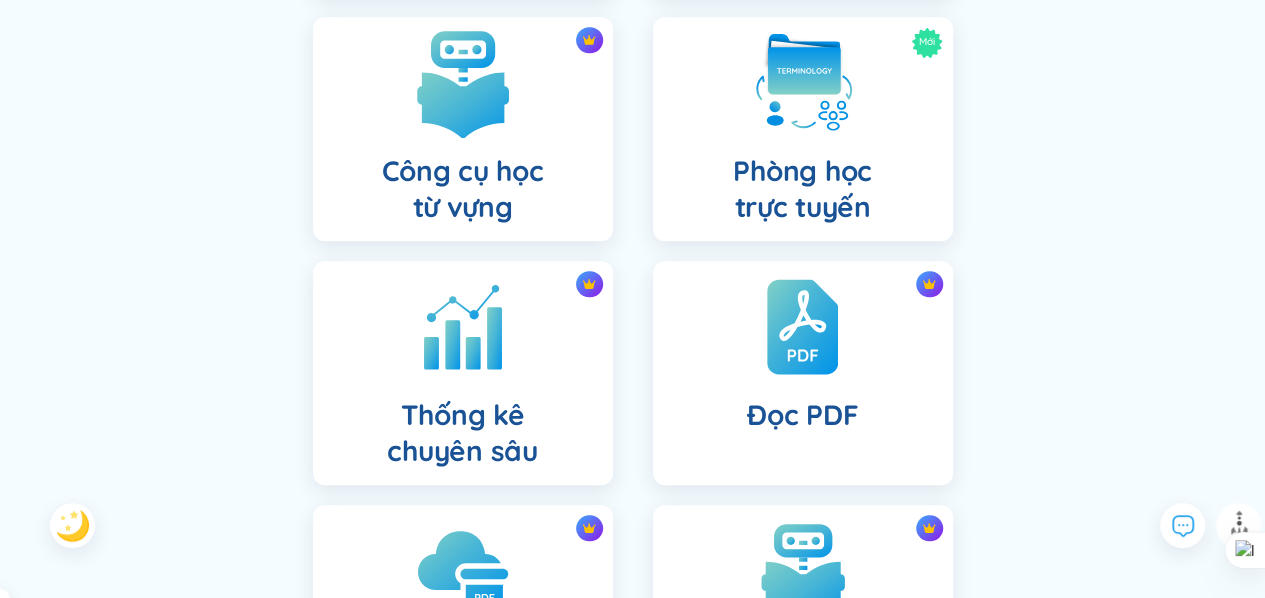 click on "Công cụ học từ vựng" at bounding box center (463, 129) 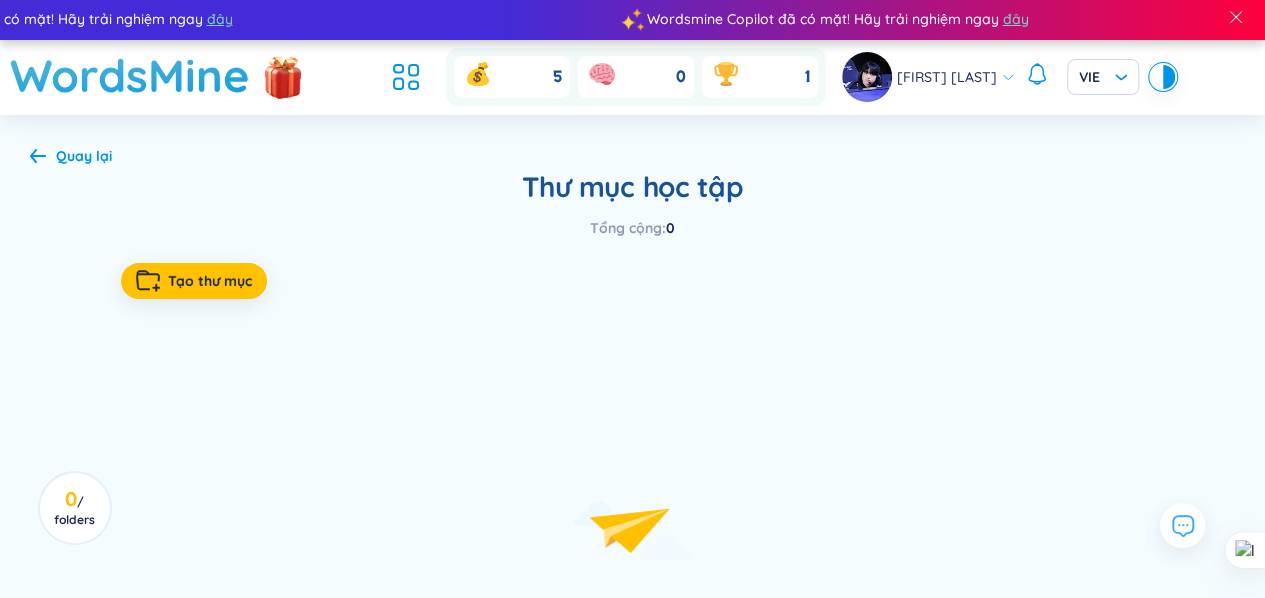 scroll, scrollTop: 0, scrollLeft: 0, axis: both 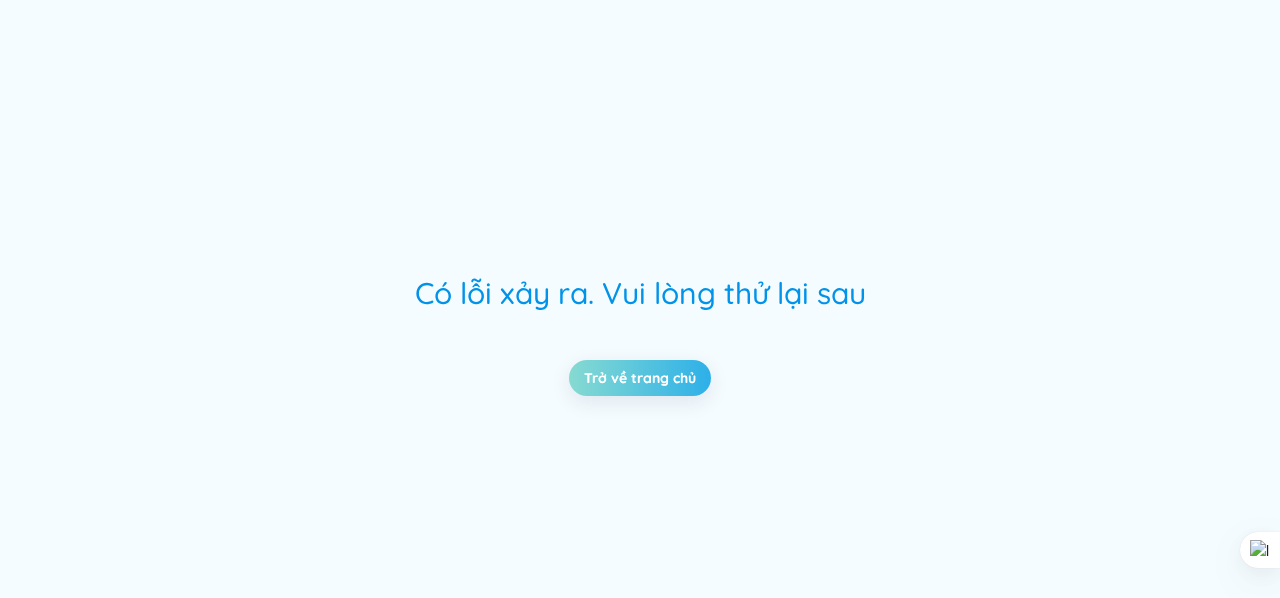 click on "Trở về trang chủ" at bounding box center (640, 378) 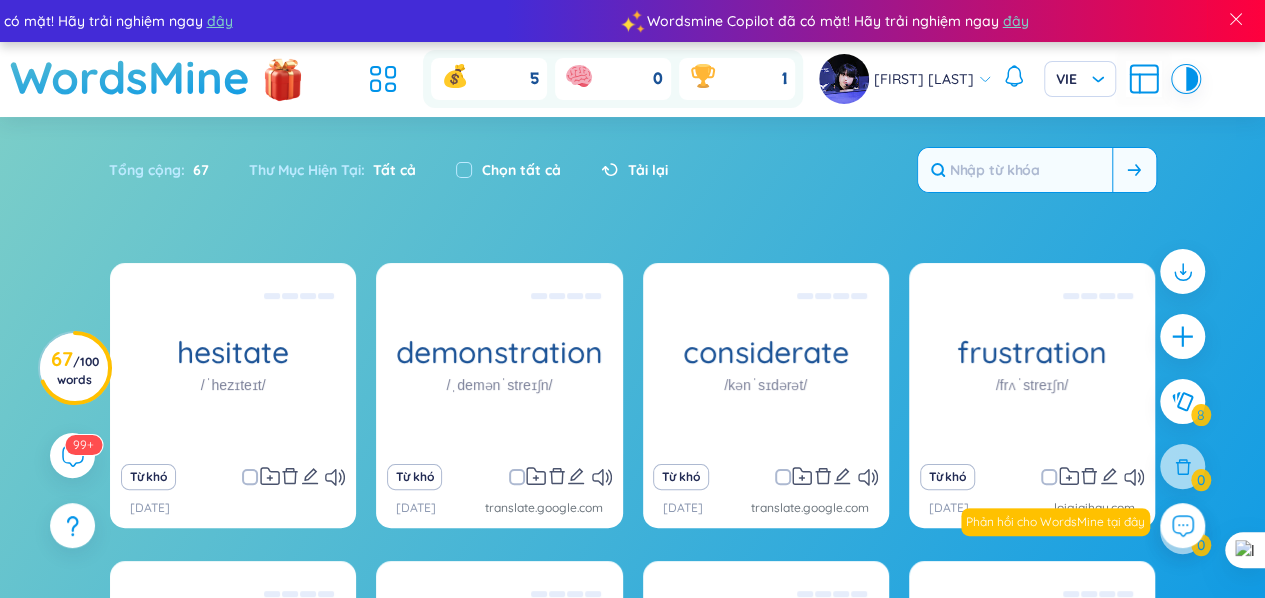 click at bounding box center [1015, 170] 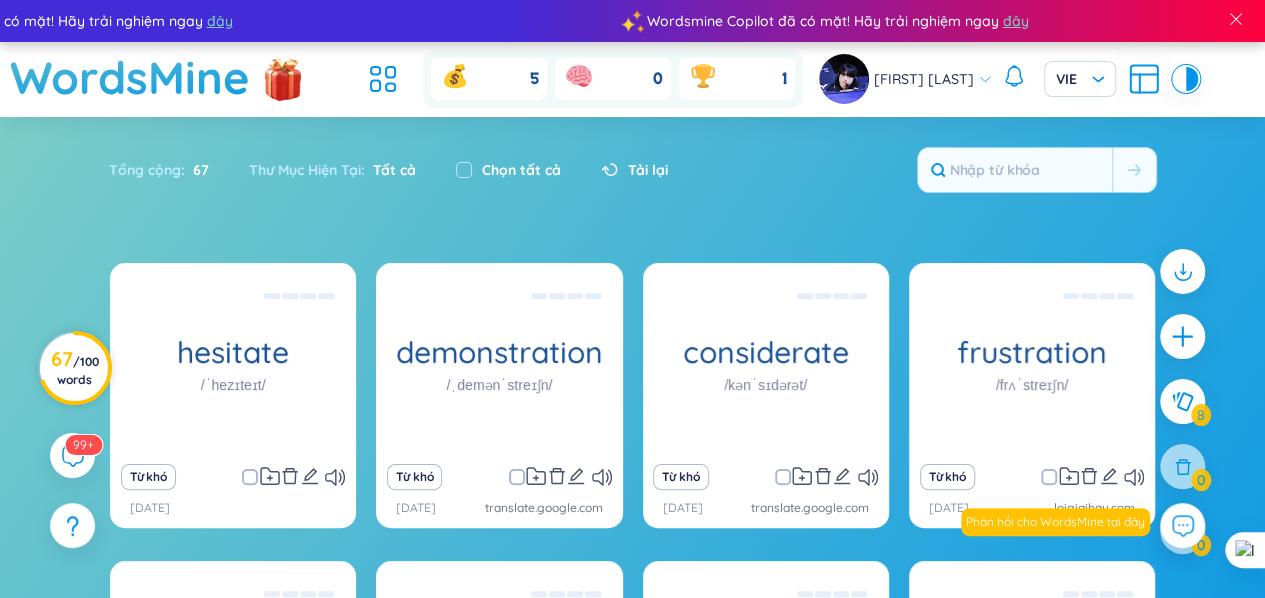 click on "67 / 100   words" at bounding box center (75, 369) 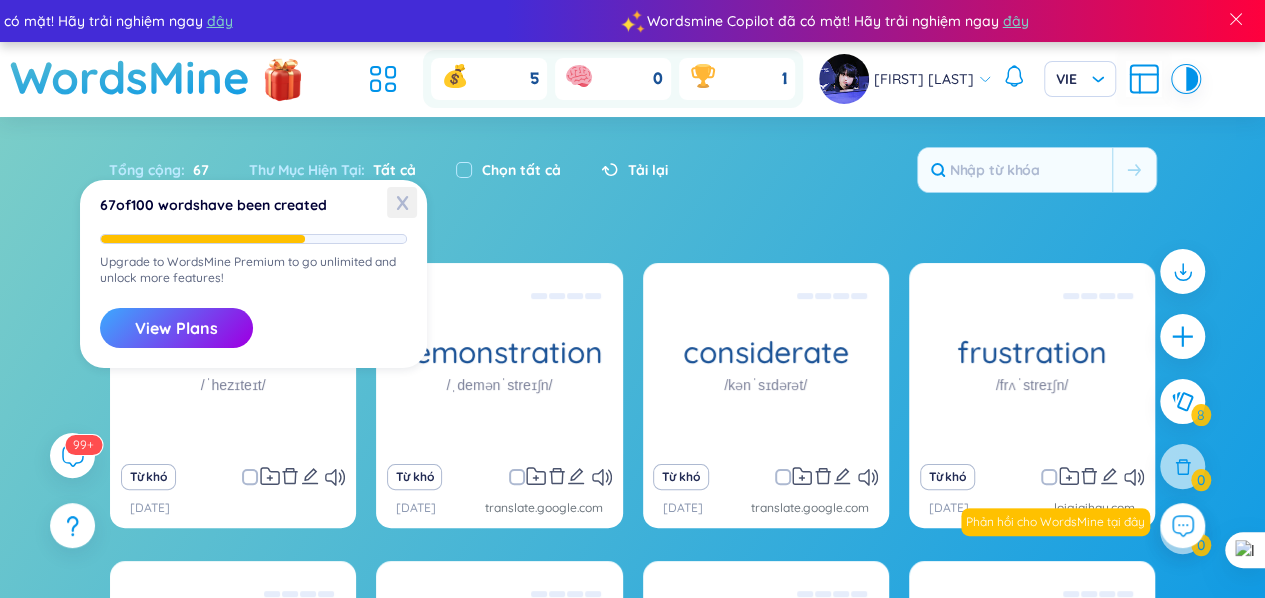 click on "X" at bounding box center [402, 202] 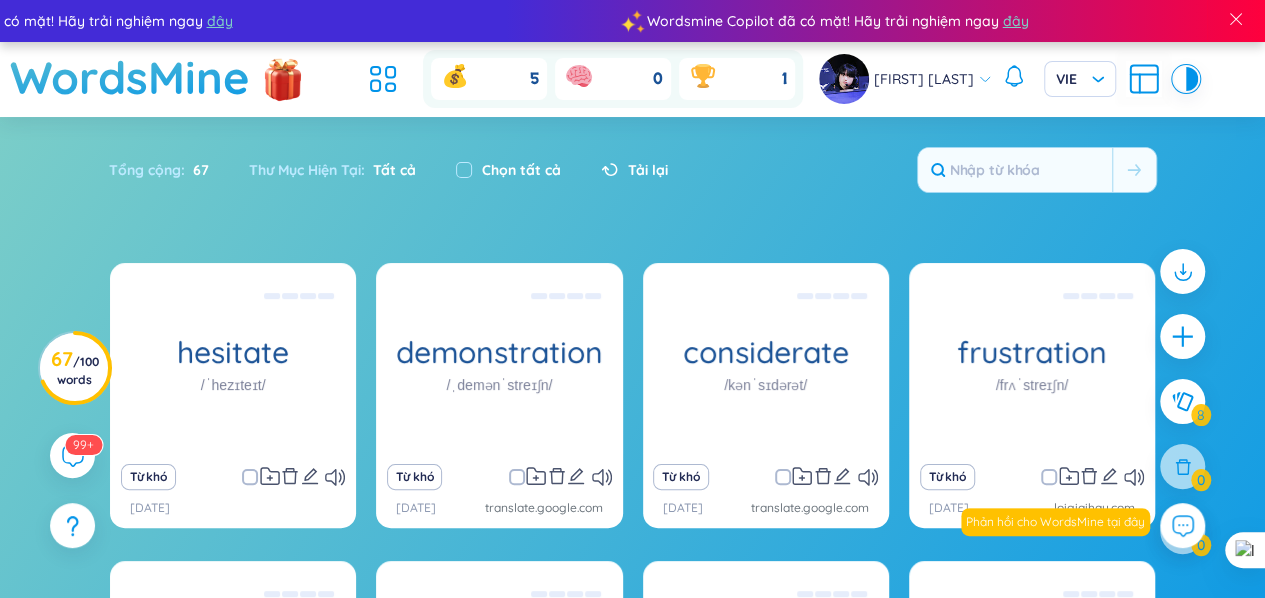 click at bounding box center [388, 79] 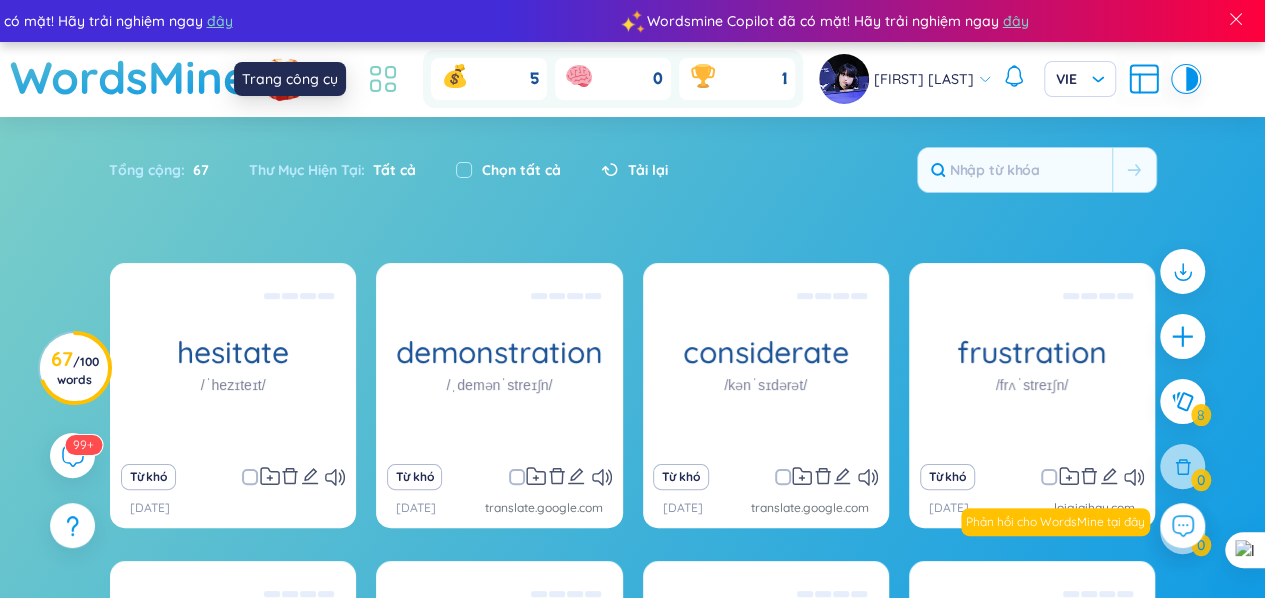 click 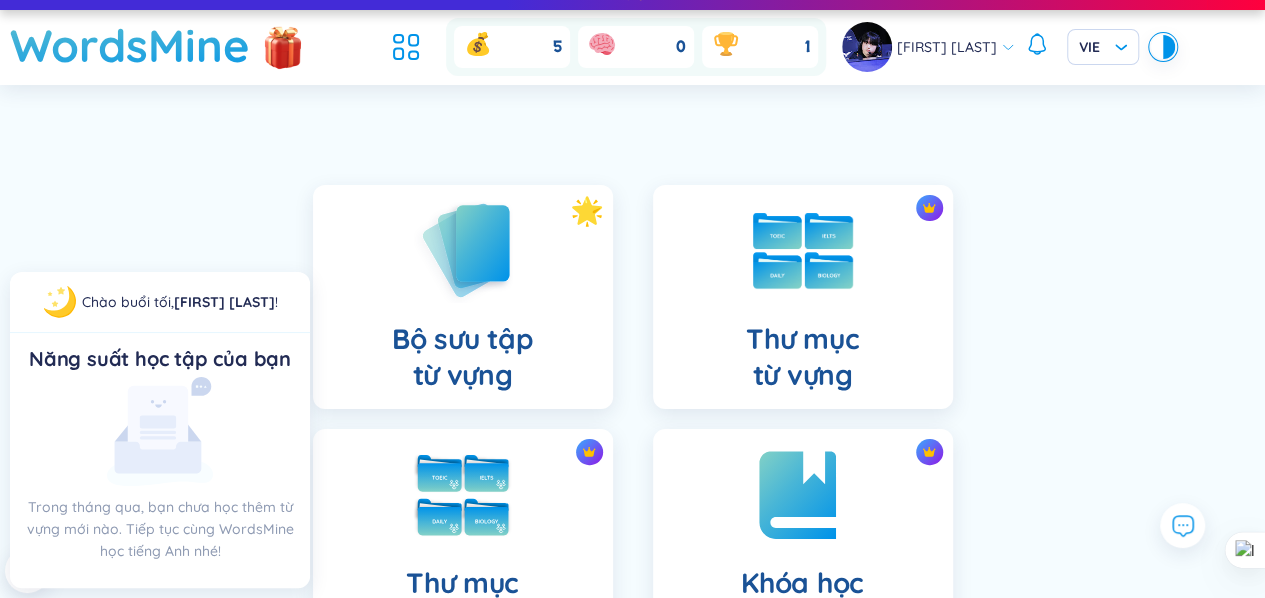 scroll, scrollTop: 0, scrollLeft: 0, axis: both 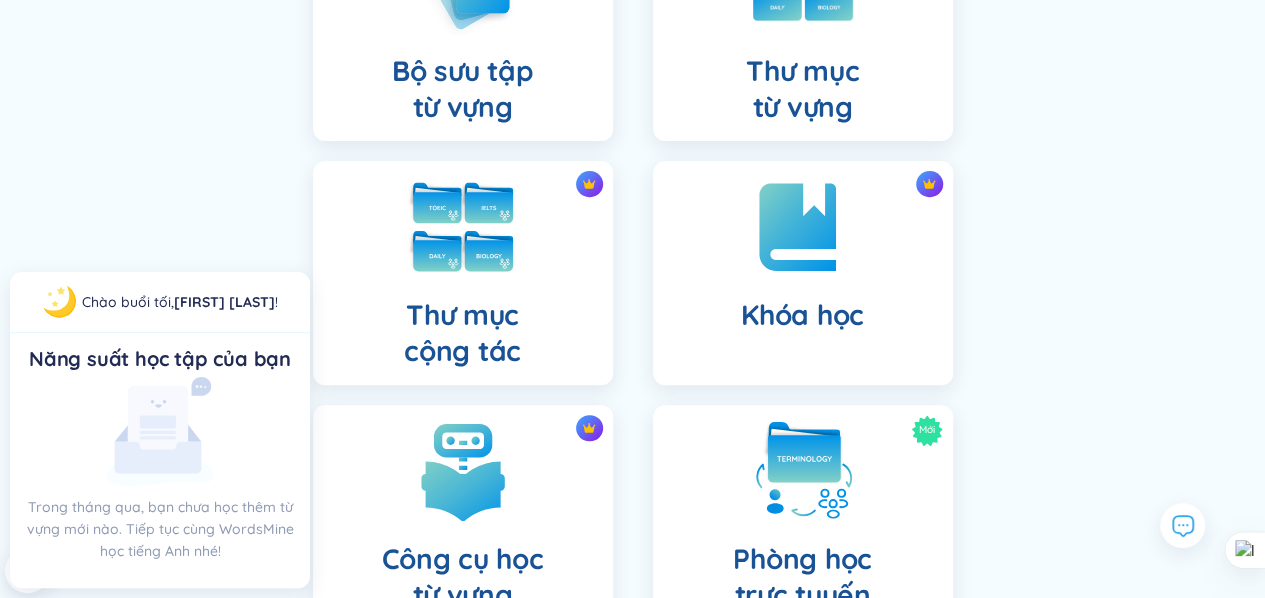click at bounding box center (463, 227) 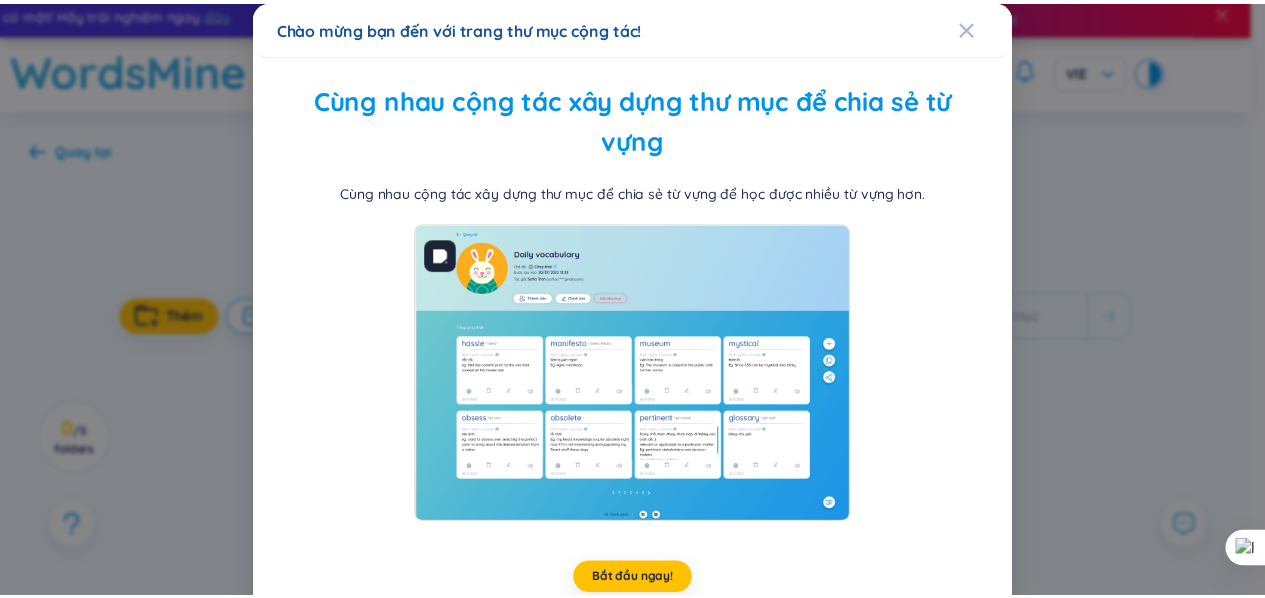 scroll, scrollTop: 0, scrollLeft: 0, axis: both 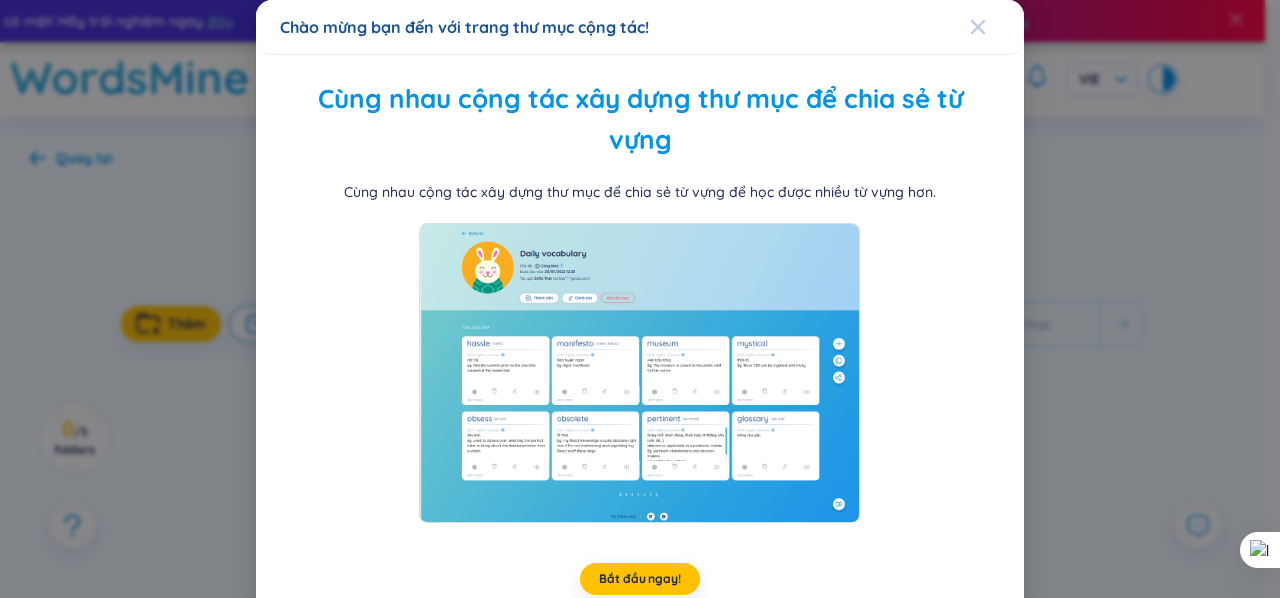 click at bounding box center [978, 27] 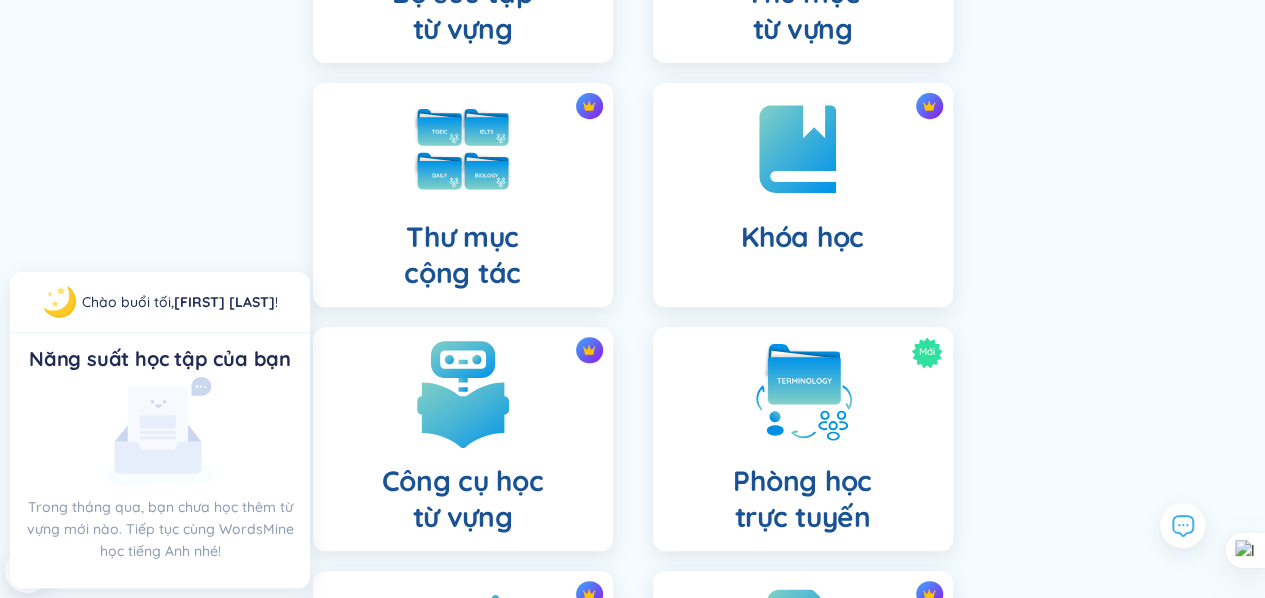click at bounding box center [463, 393] 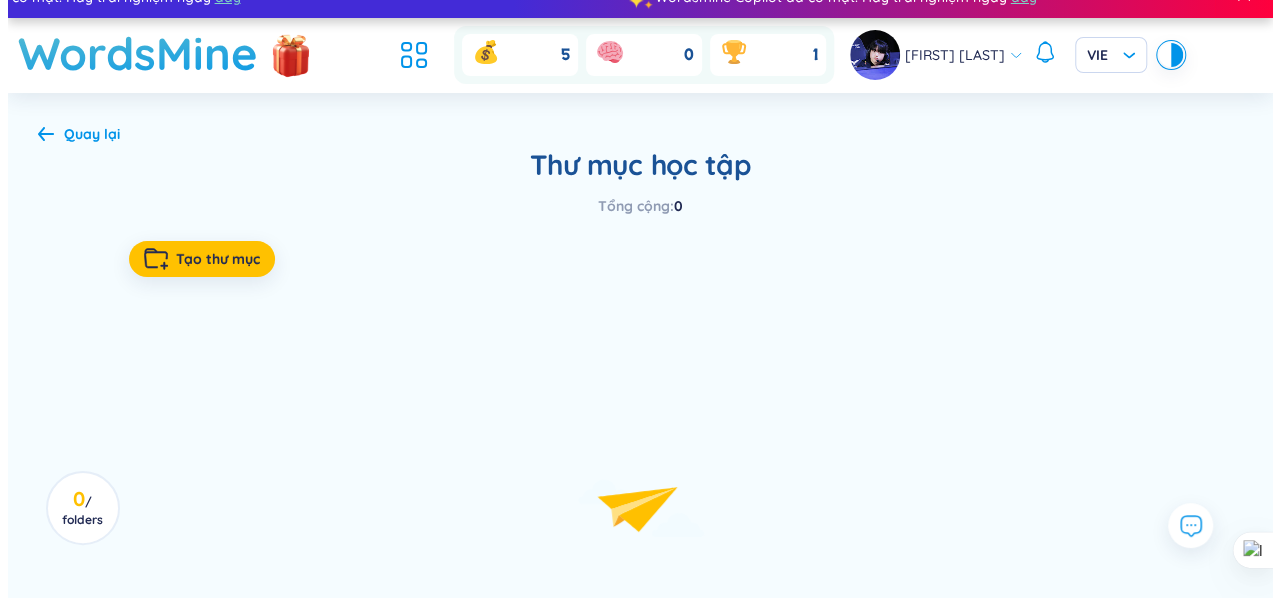 scroll, scrollTop: 0, scrollLeft: 0, axis: both 